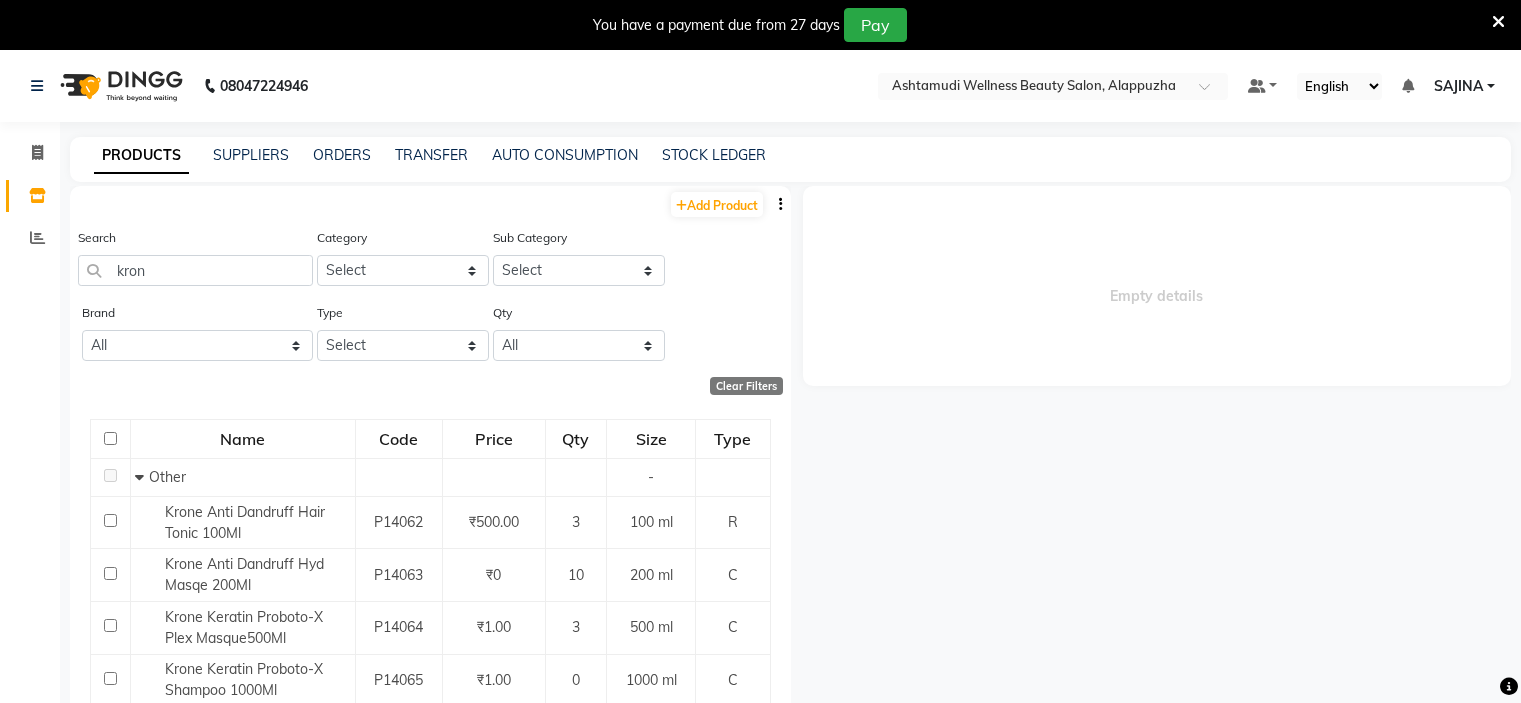 scroll, scrollTop: 0, scrollLeft: 0, axis: both 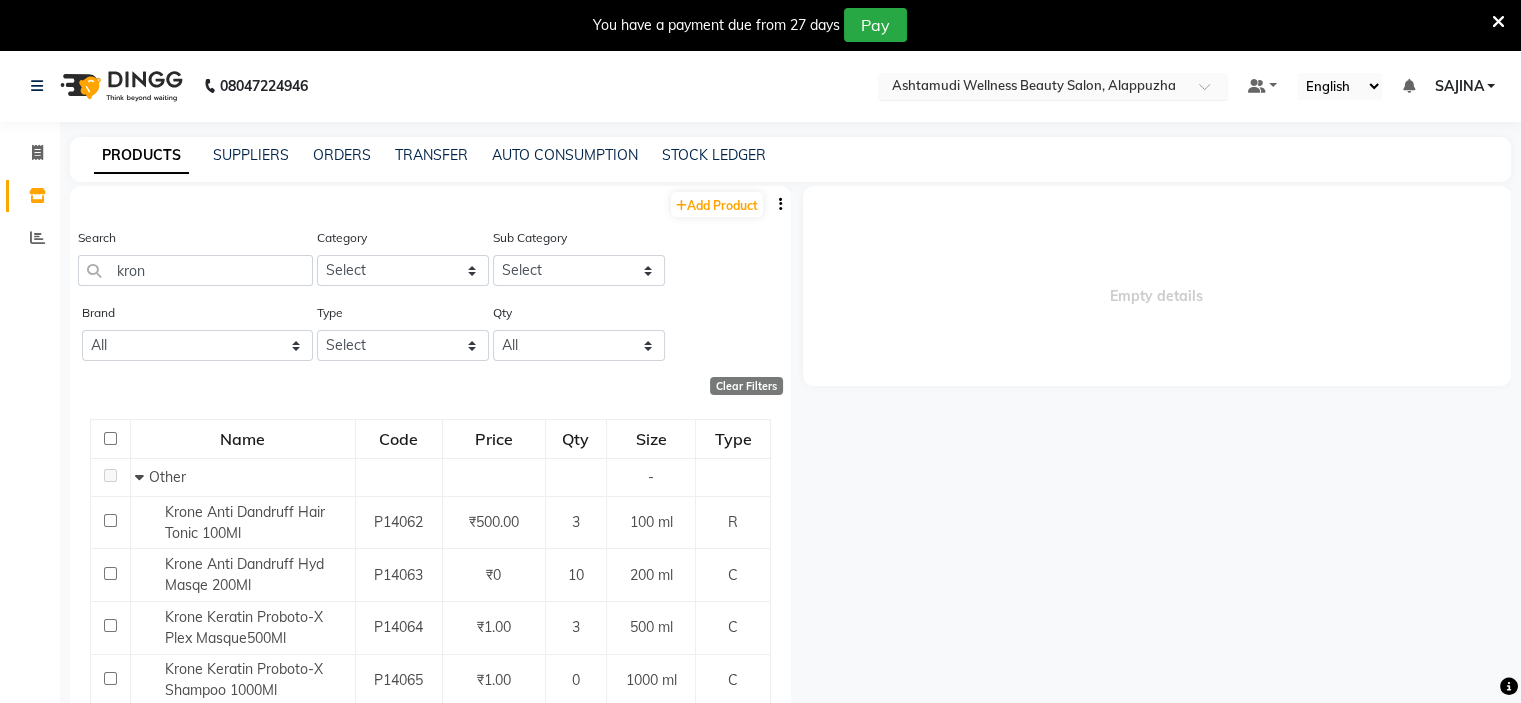 click at bounding box center [1033, 88] 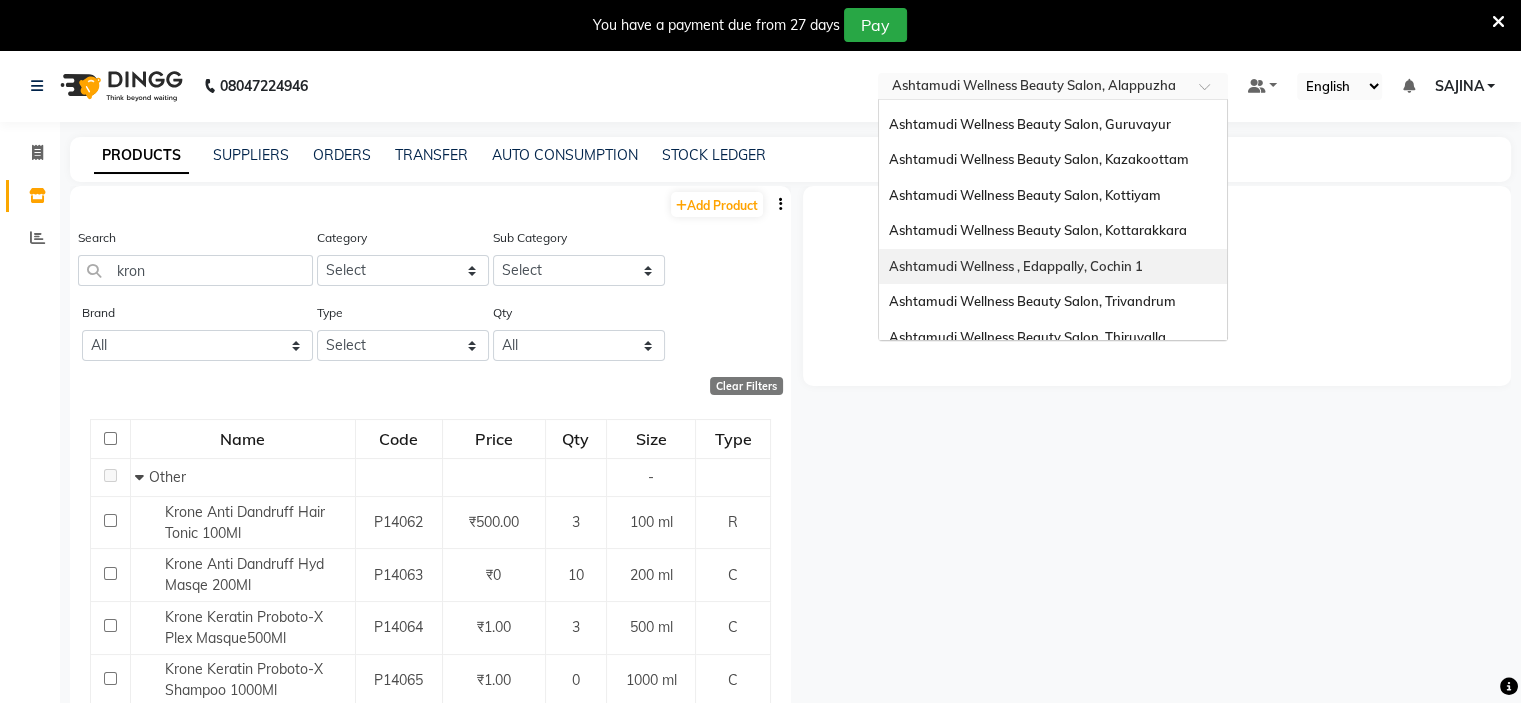 scroll, scrollTop: 112, scrollLeft: 0, axis: vertical 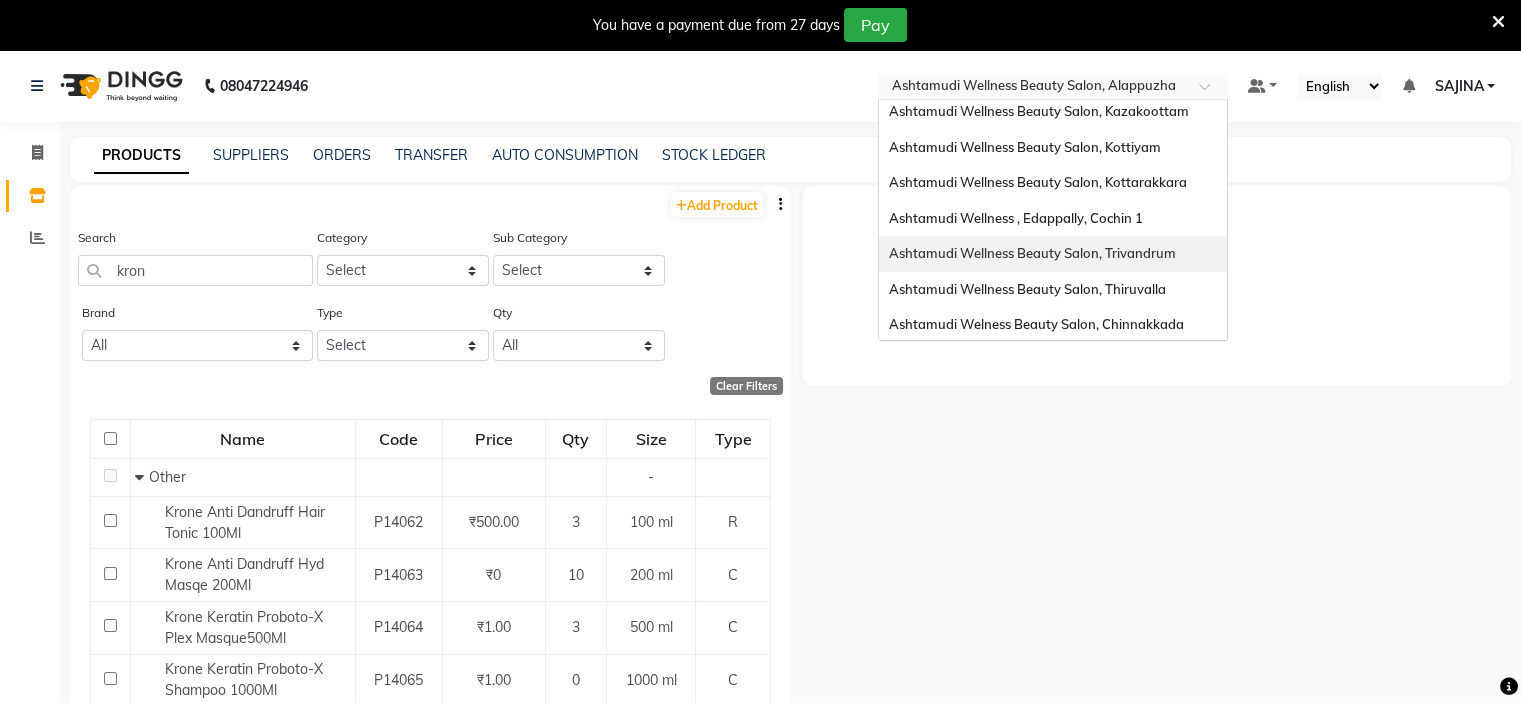 click on "Ashtamudi Wellness Beauty Salon, Trivandrum" at bounding box center (1032, 253) 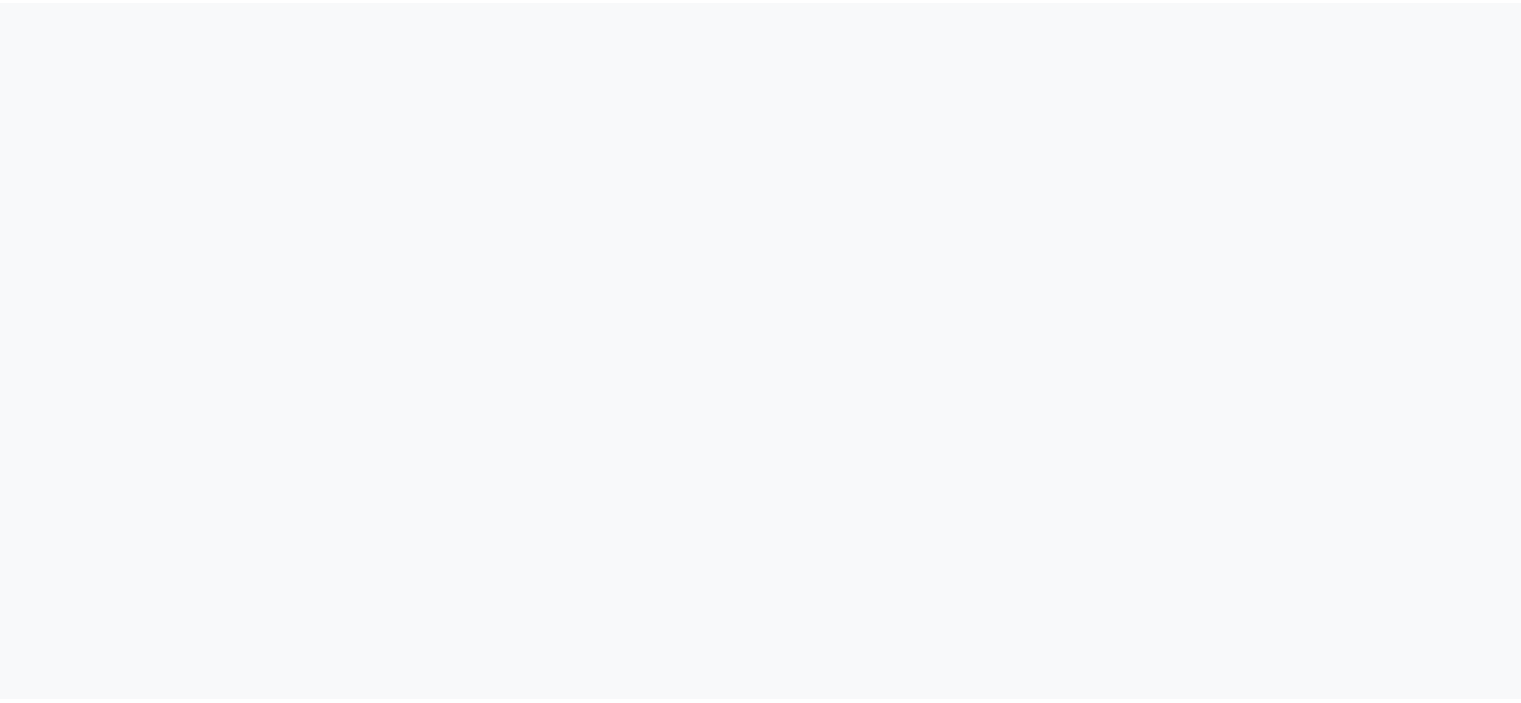 scroll, scrollTop: 0, scrollLeft: 0, axis: both 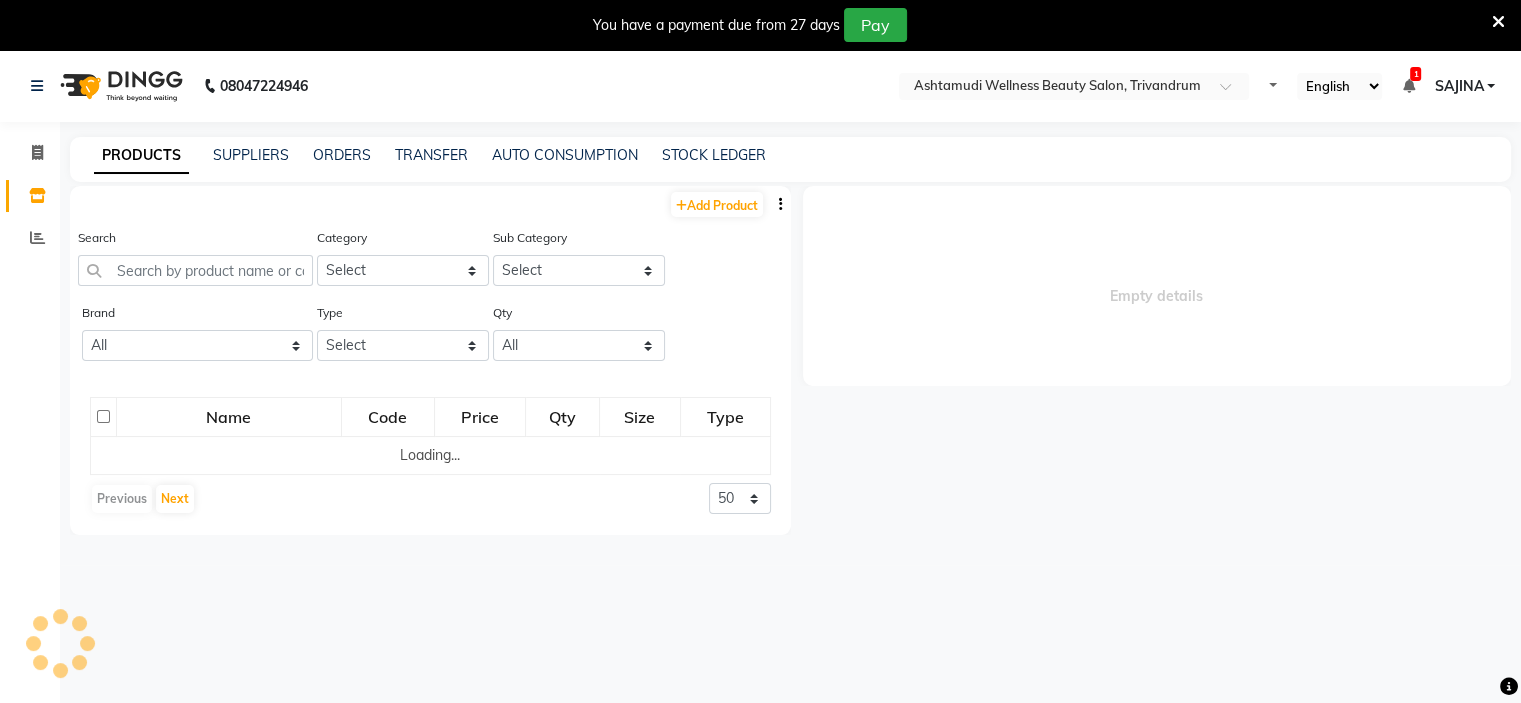 select on "en" 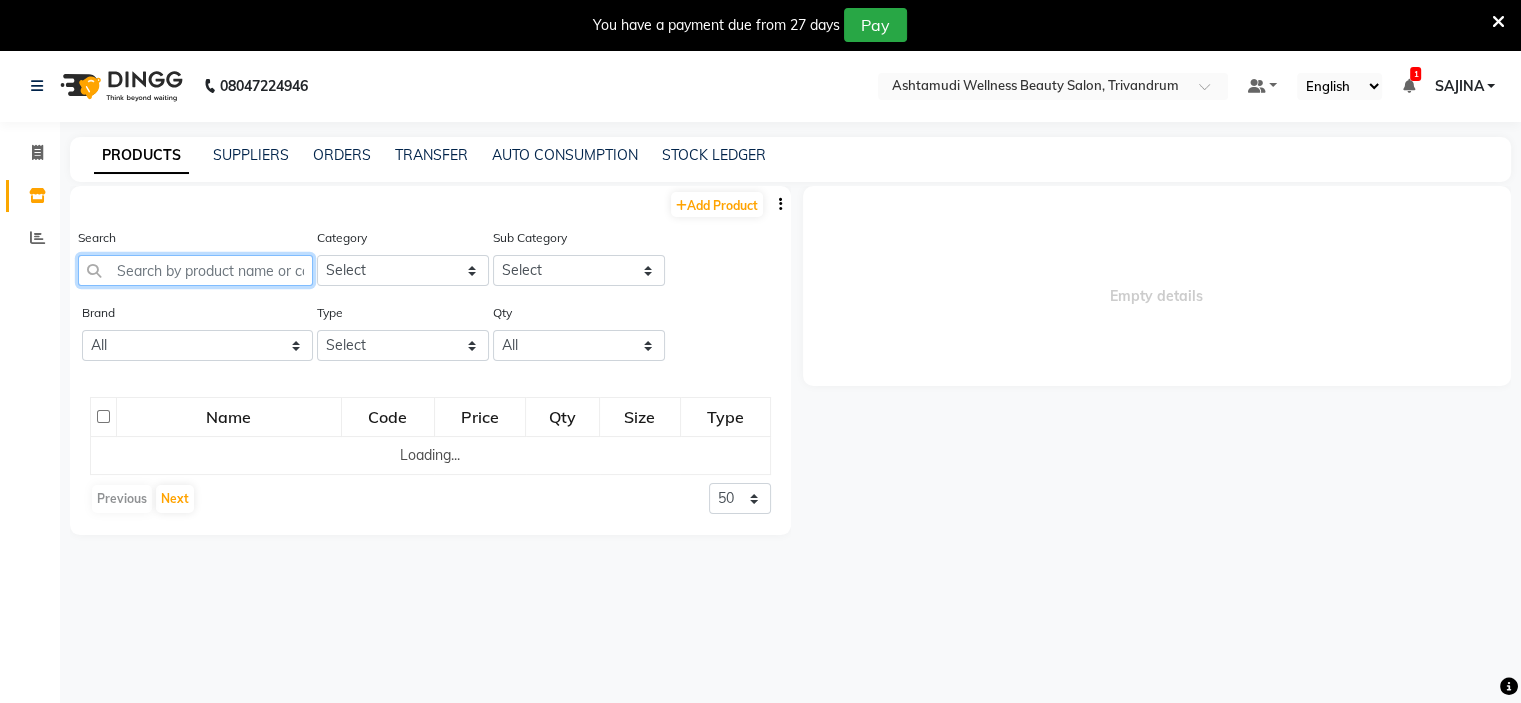 click 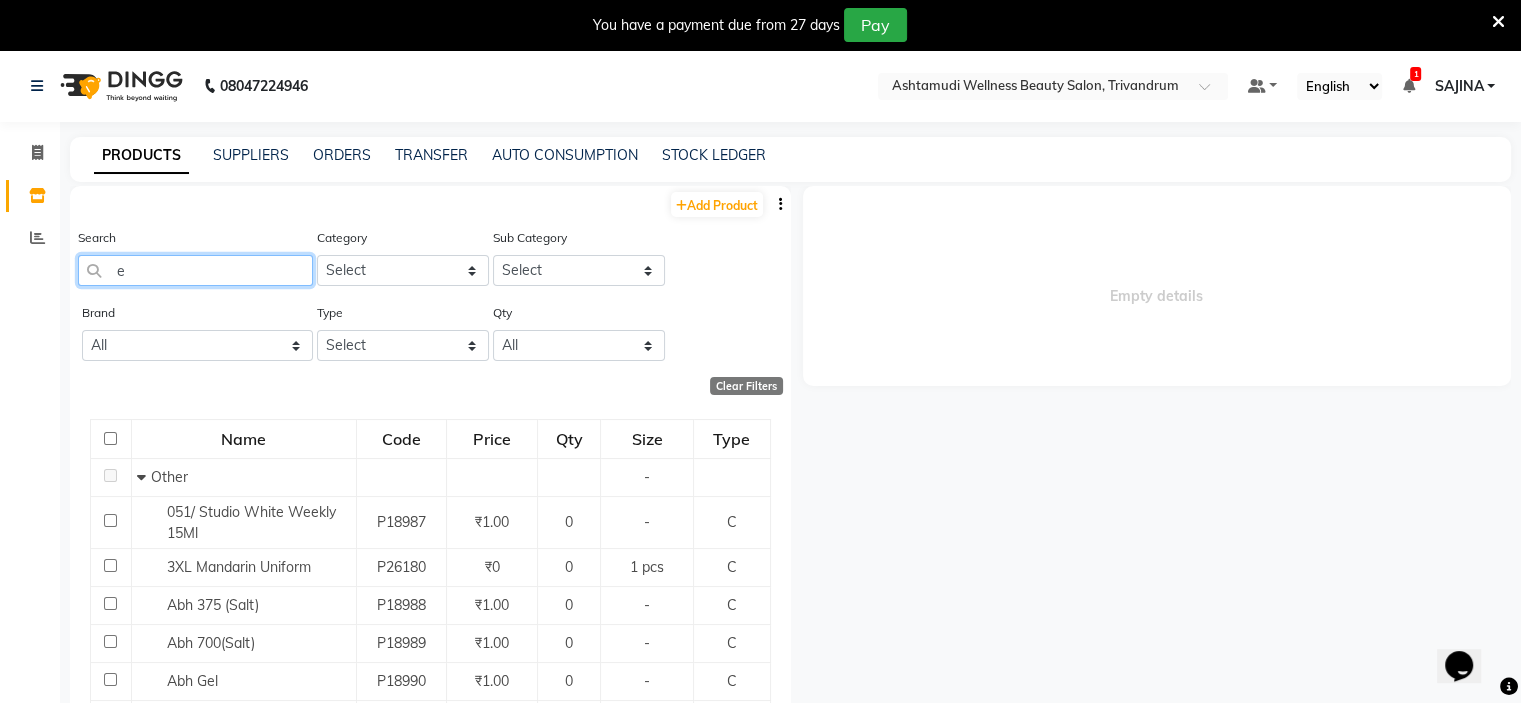 scroll, scrollTop: 0, scrollLeft: 0, axis: both 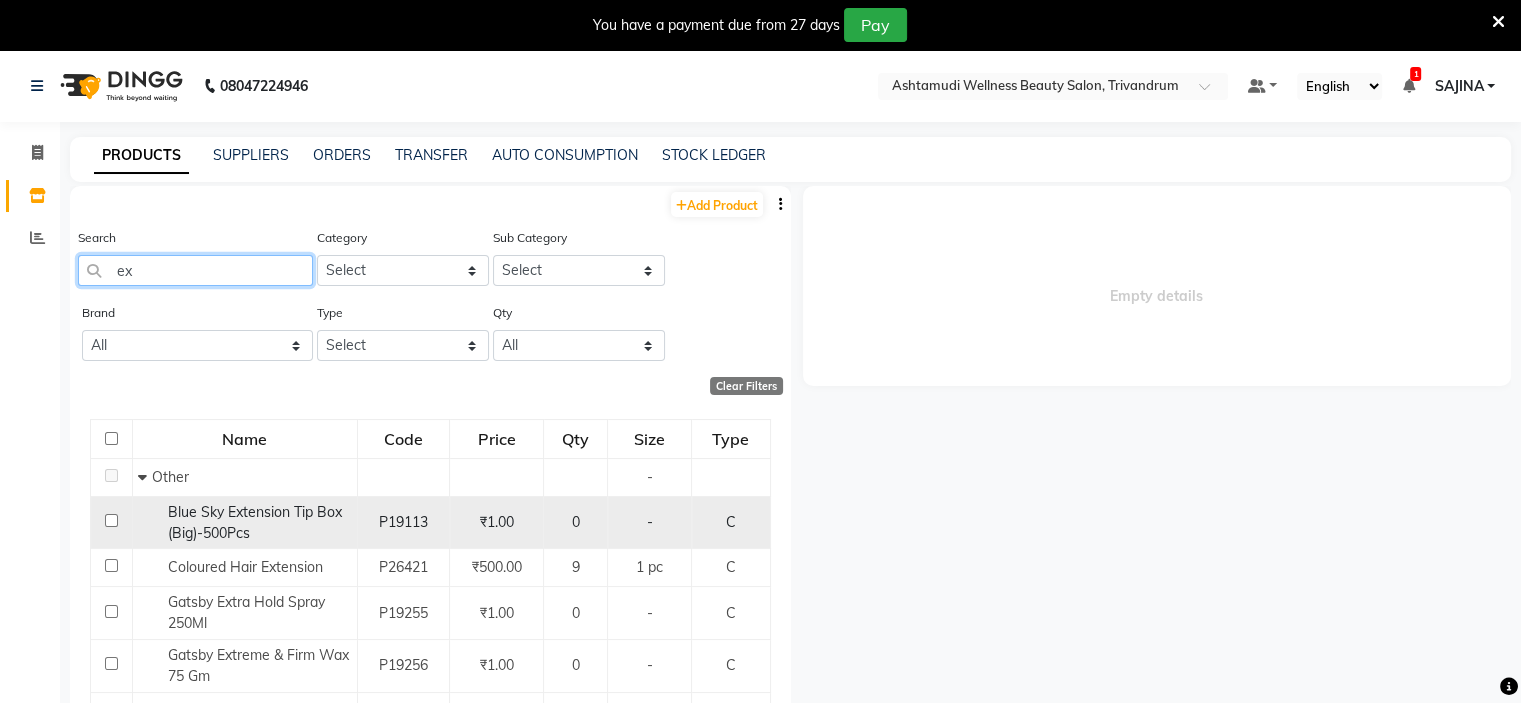 type on "e" 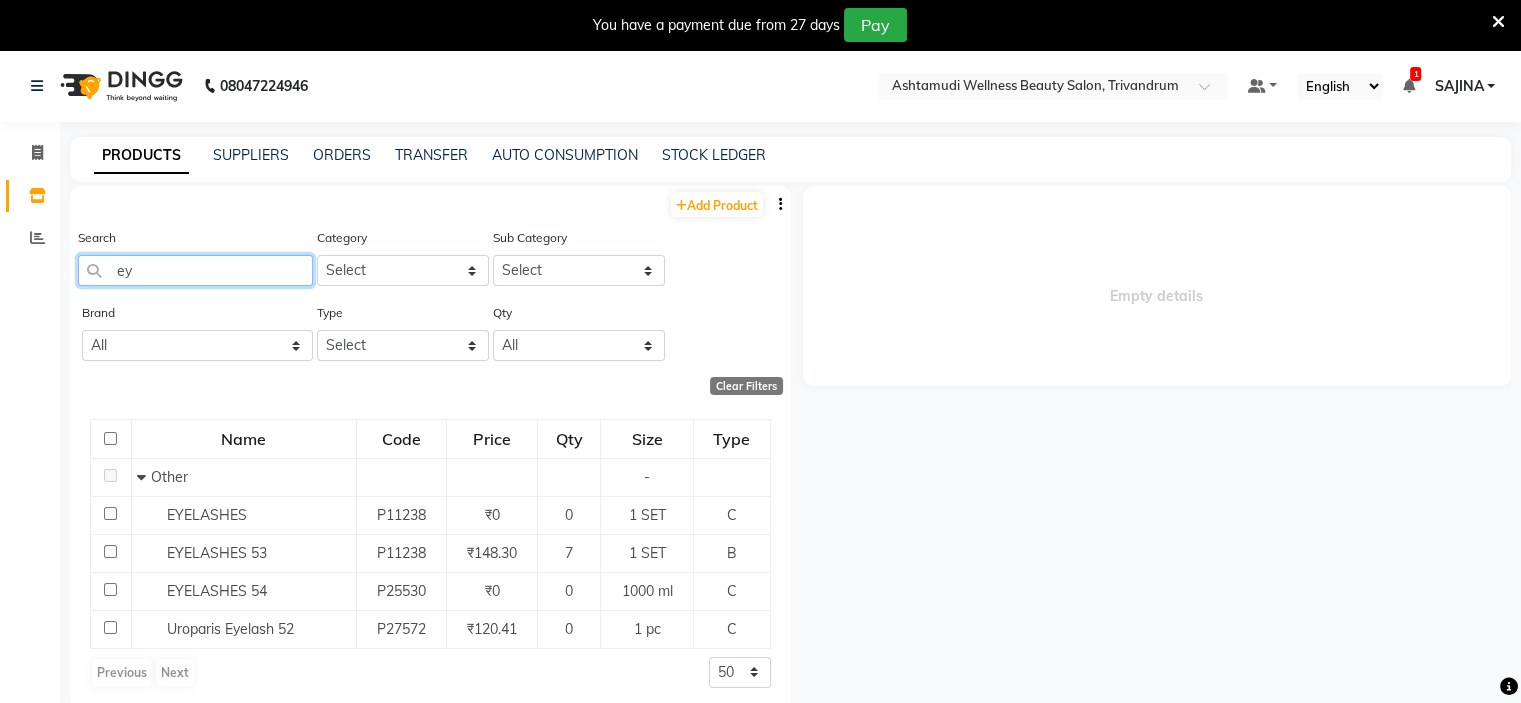 type on "e" 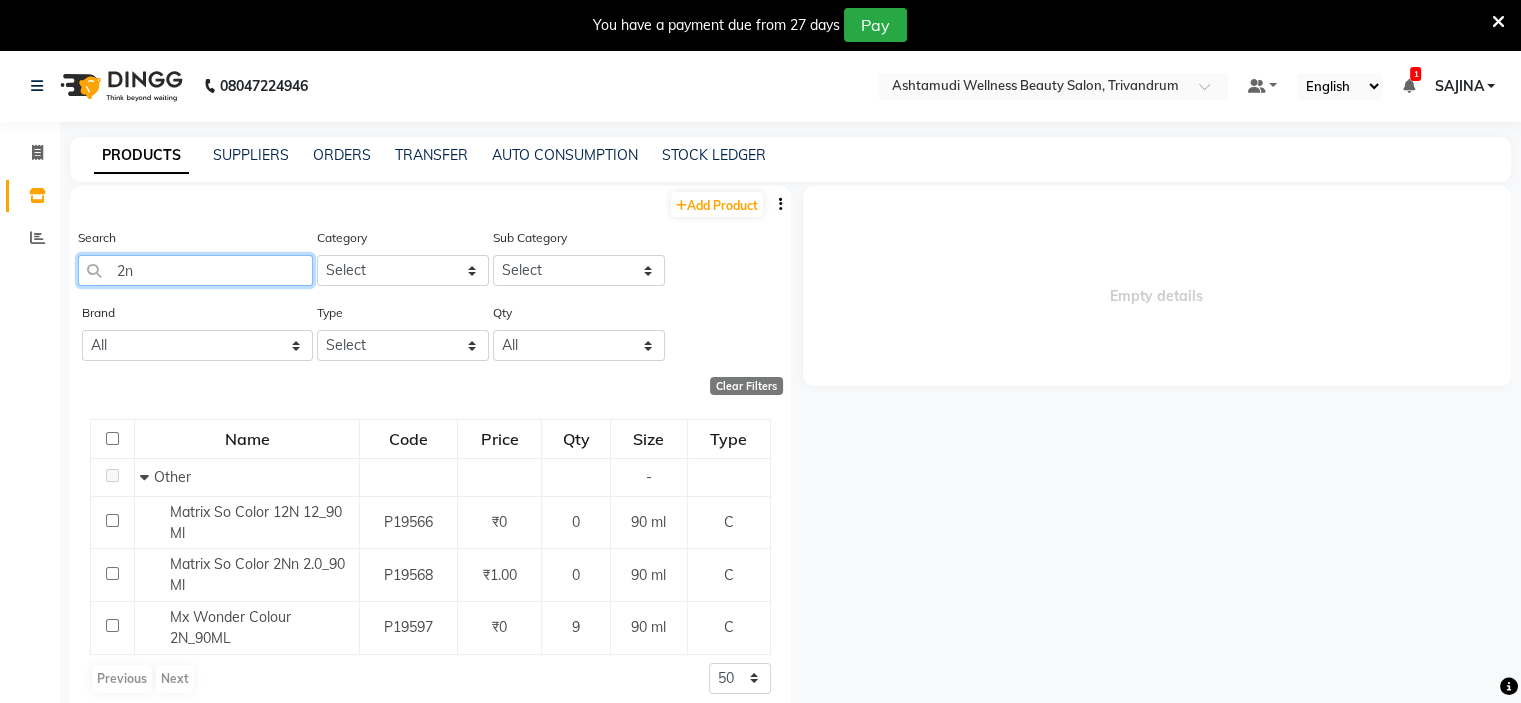 type on "2" 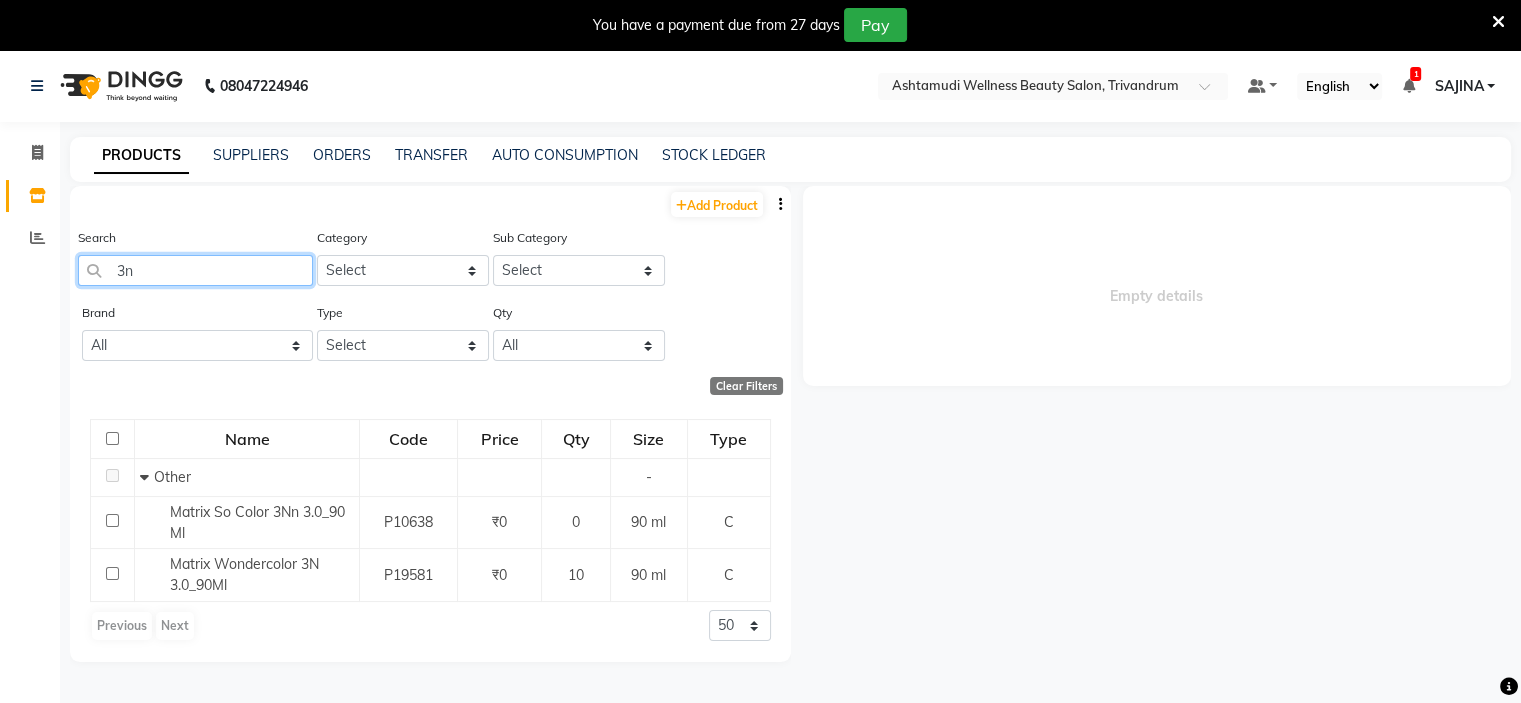 type on "3n" 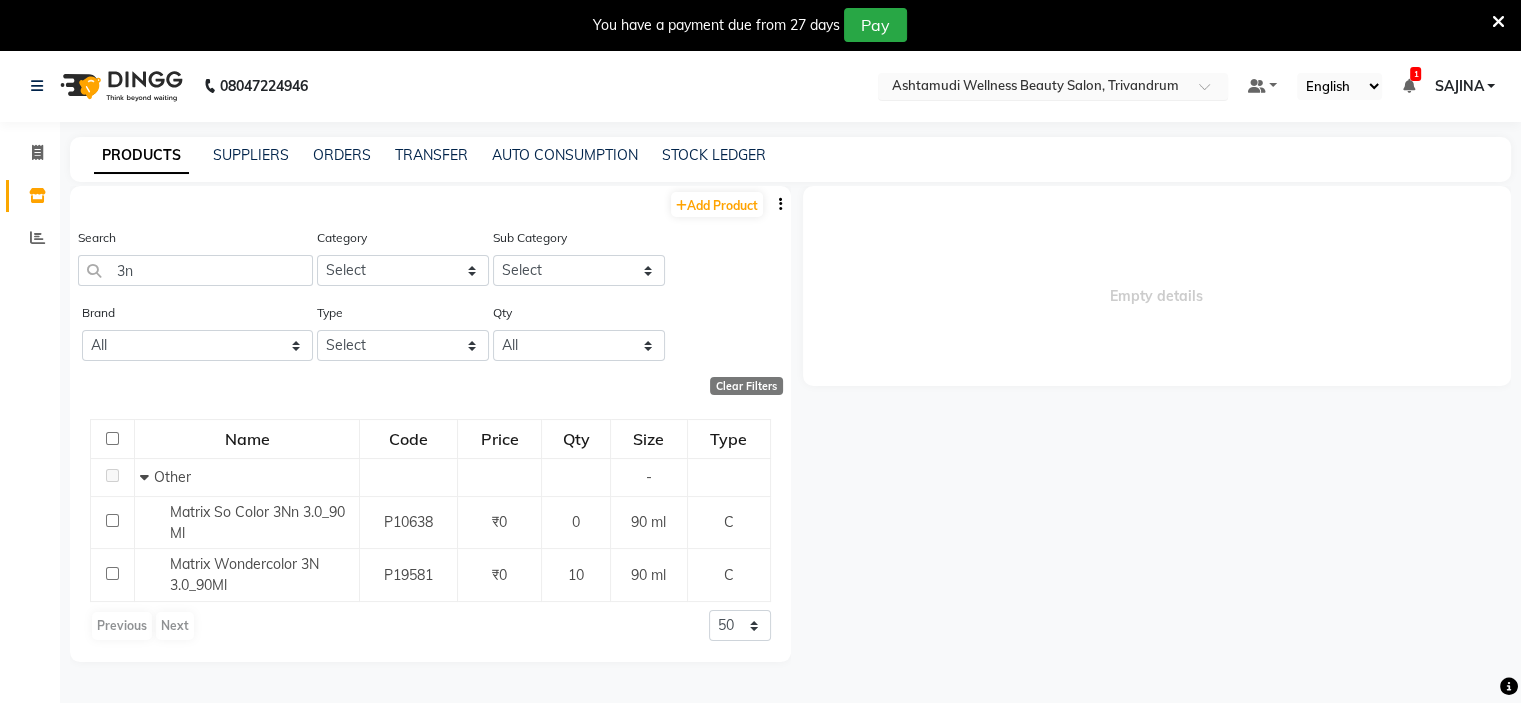 click at bounding box center (1033, 88) 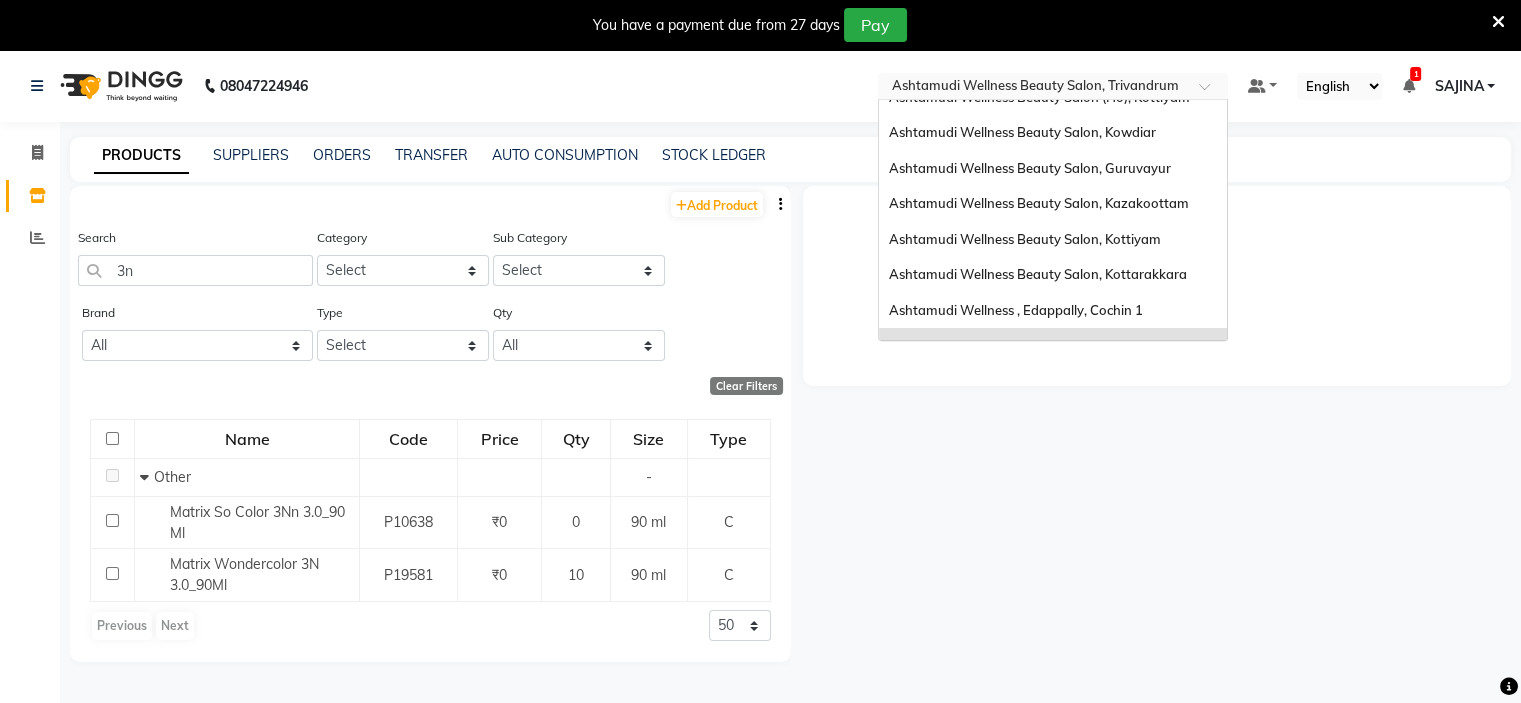 scroll, scrollTop: 0, scrollLeft: 0, axis: both 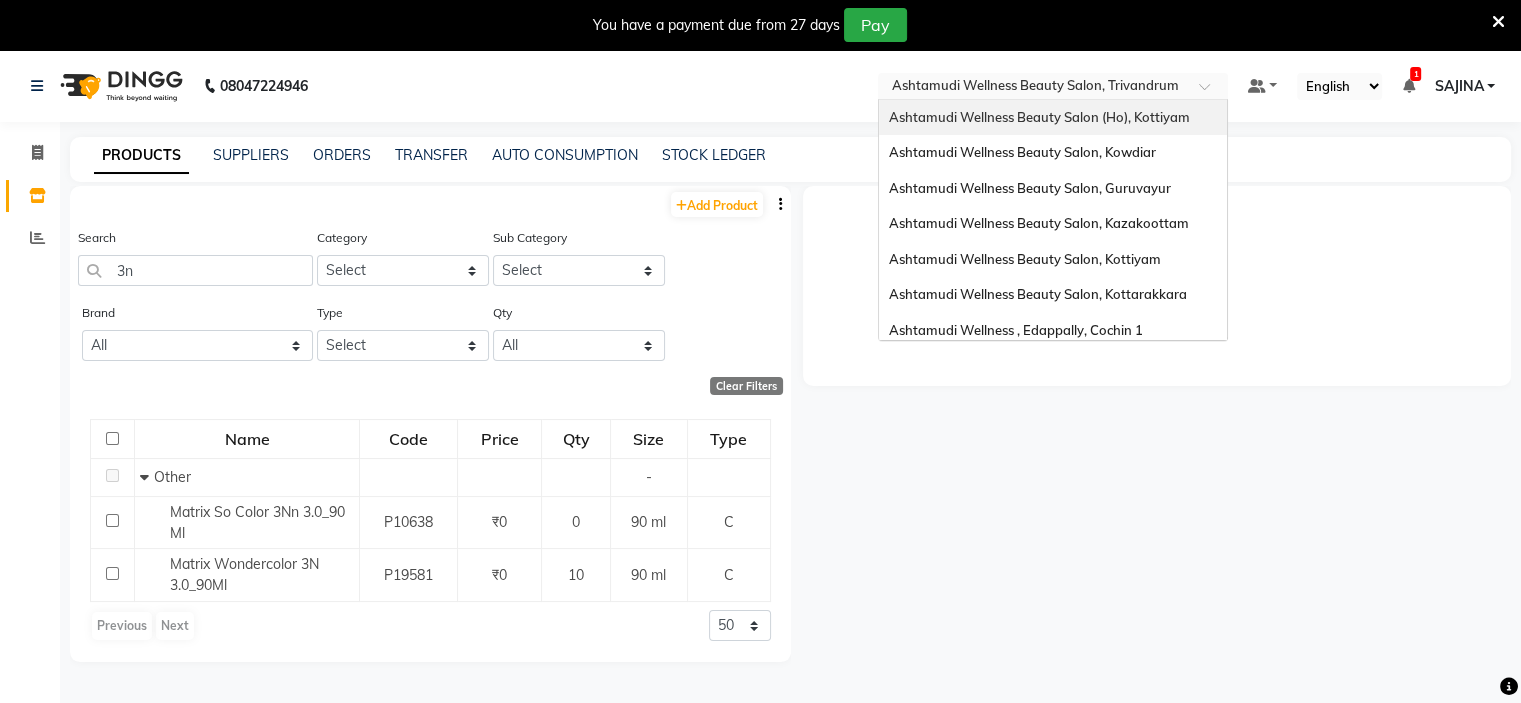 click on "Ashtamudi Wellness Beauty Salon (Ho), Kottiyam" at bounding box center [1039, 117] 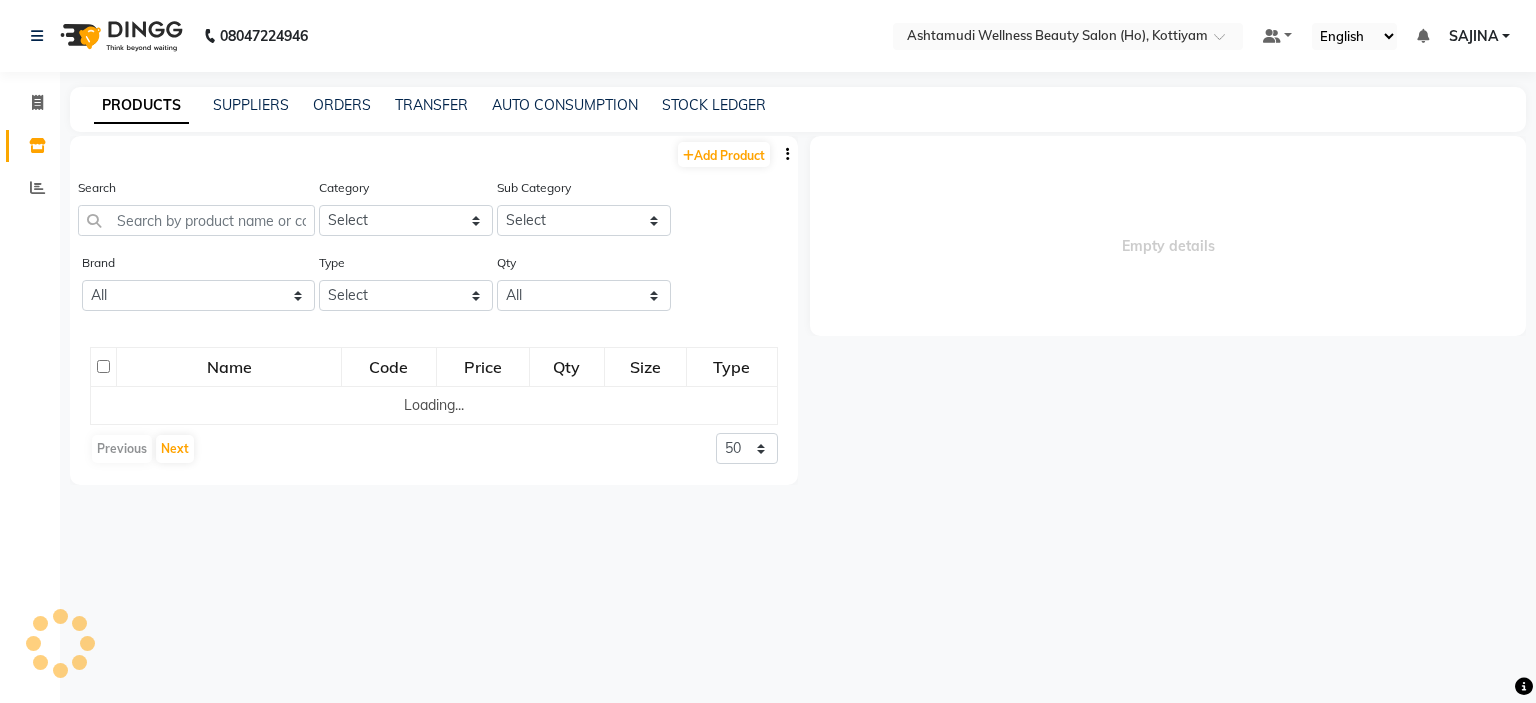 select on "en" 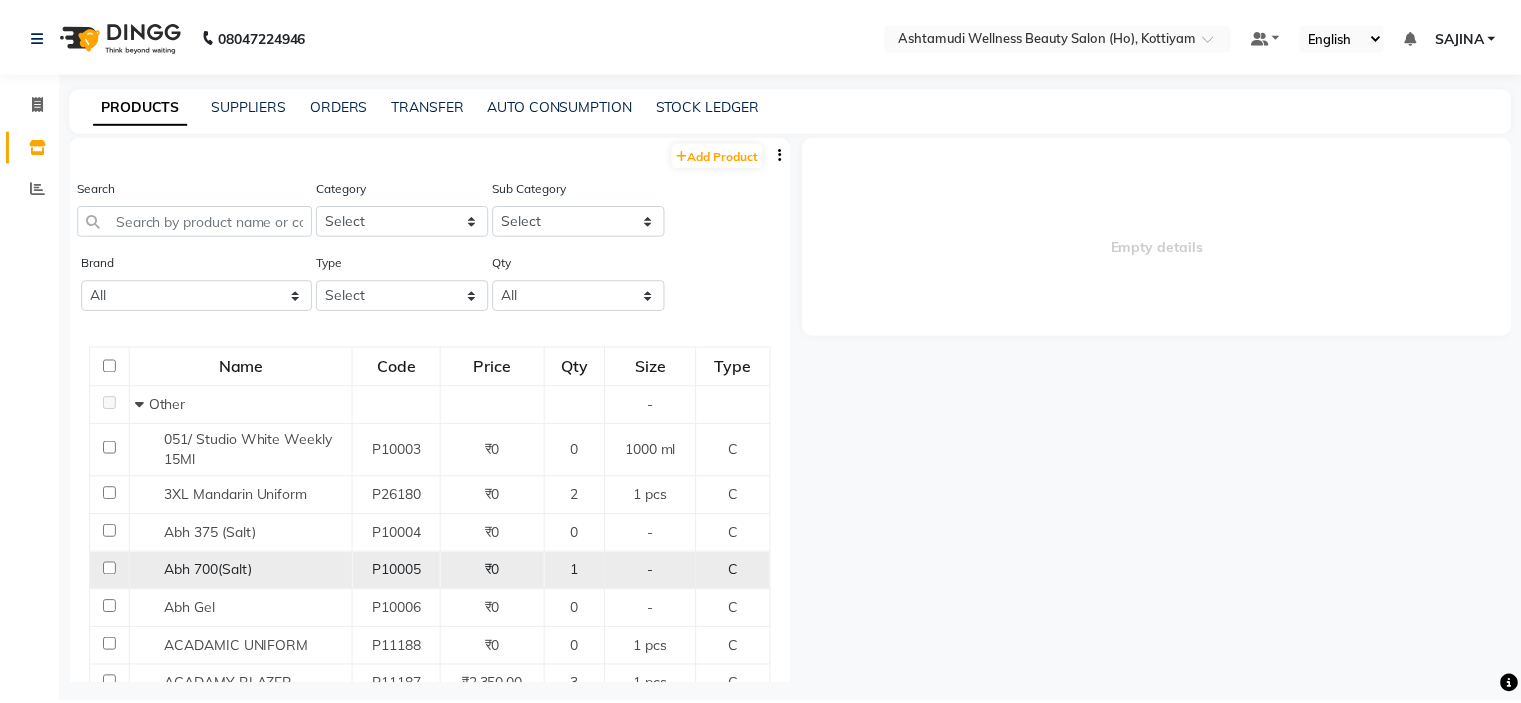 scroll, scrollTop: 0, scrollLeft: 0, axis: both 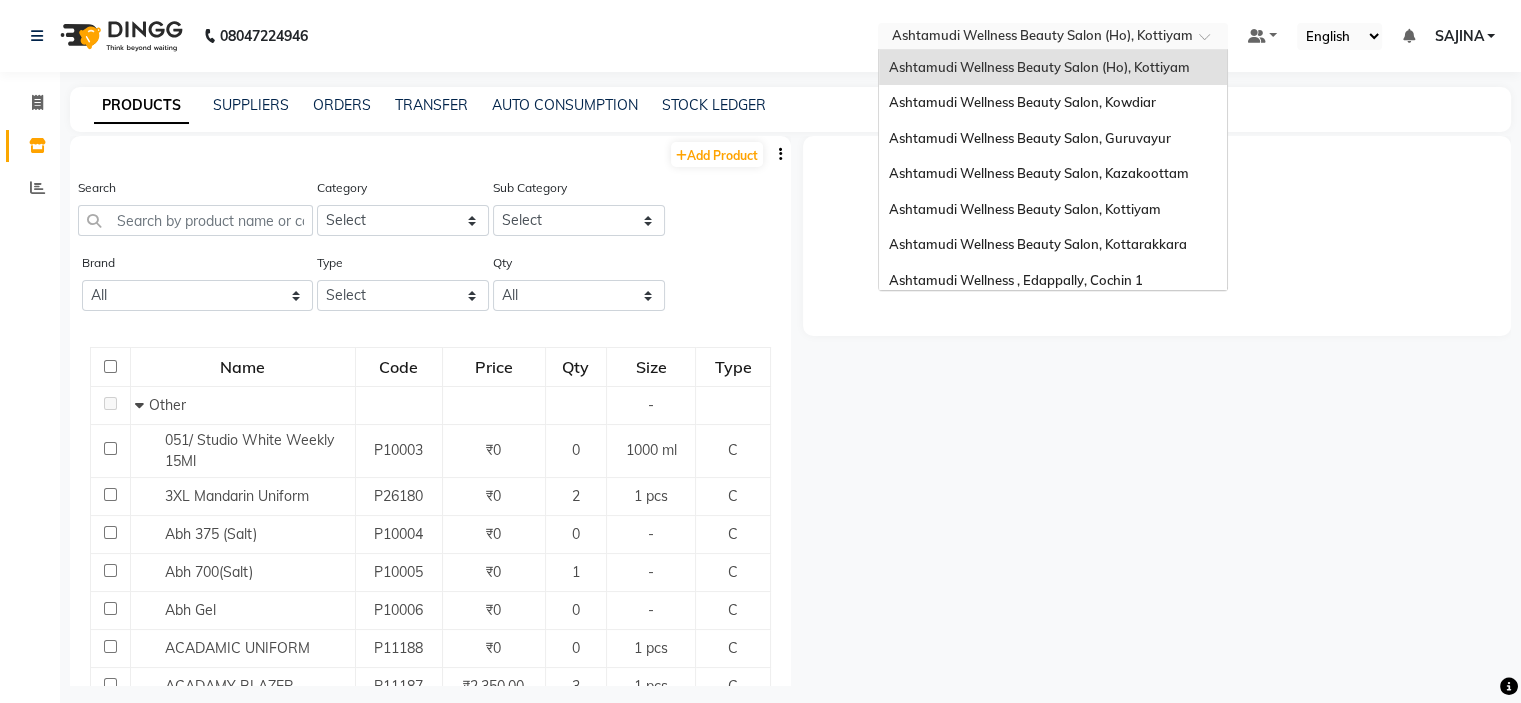 click on "Select Location × Ashtamudi Wellness Beauty Salon (Ho), Kottiyam Ashtamudi Wellness Beauty Salon (Ho), Kottiyam Ashtamudi Wellness Beauty Salon, Kowdiar Ashtamudi Wellness Beauty Salon, Guruvayur Ashtamudi Wellness Beauty Salon, Kazakoottam Ashtamudi Wellness Beauty Salon, Kottiyam Ashtamudi Wellness Beauty Salon, Kottarakkara Ashtamudi Wellness , Edappally, Cochin 1 Ashtamudi Wellness Beauty Salon, Trivandrum Ashtamudi Wellness Beauty Salon, Thiruvalla Ashtamudi Welness Beauty Salon, Chinnakkada Ashtamudi Wellness Beauty Salon, Cochin Ashtamudi Wellness Beauty Salon, Calicut Ashtamudi Beauty Lounge, Attingal Ashtamudi Wellness Beauty Salon, Alappuzha Ashtamudi Unisex Salon, Dreams Mall, Dreams Mall Kottiyam" at bounding box center (1053, 36) 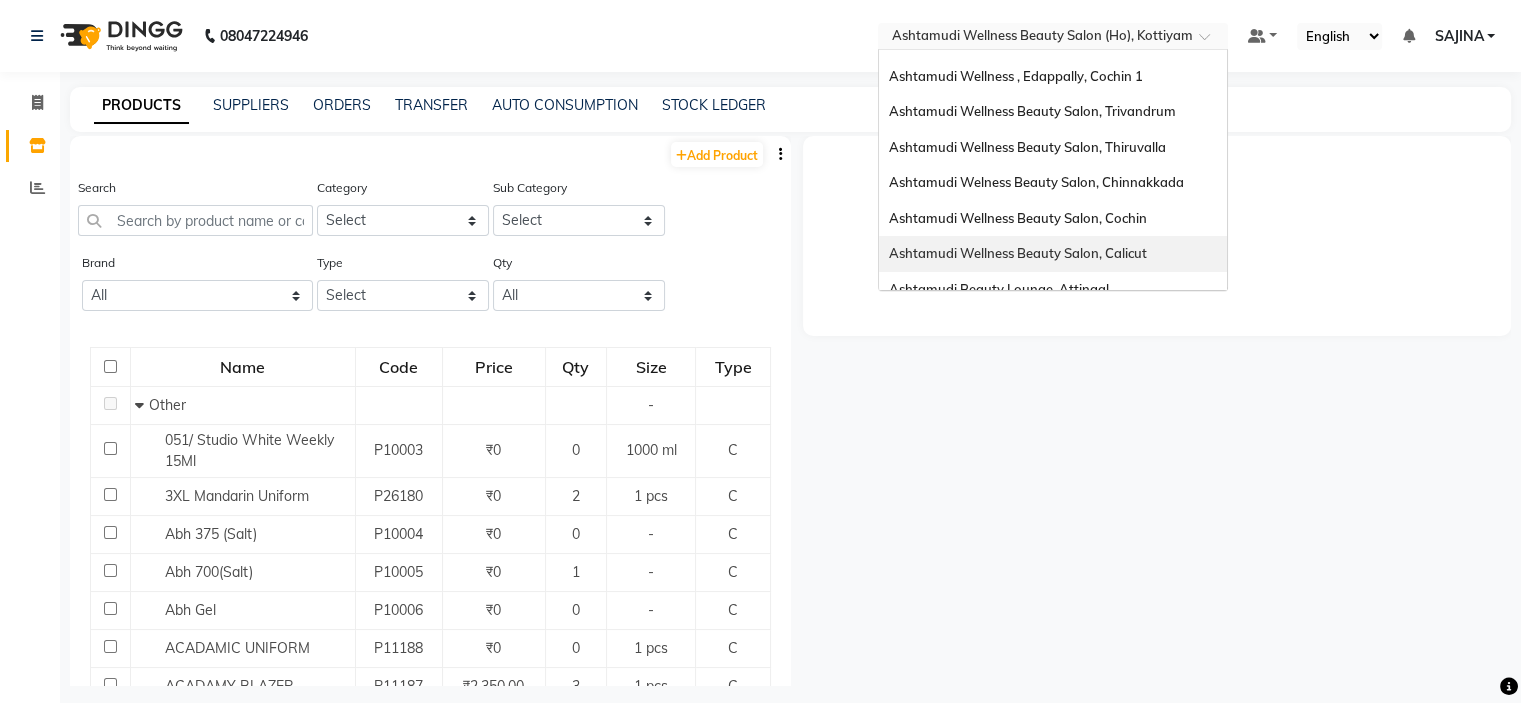 scroll, scrollTop: 112, scrollLeft: 0, axis: vertical 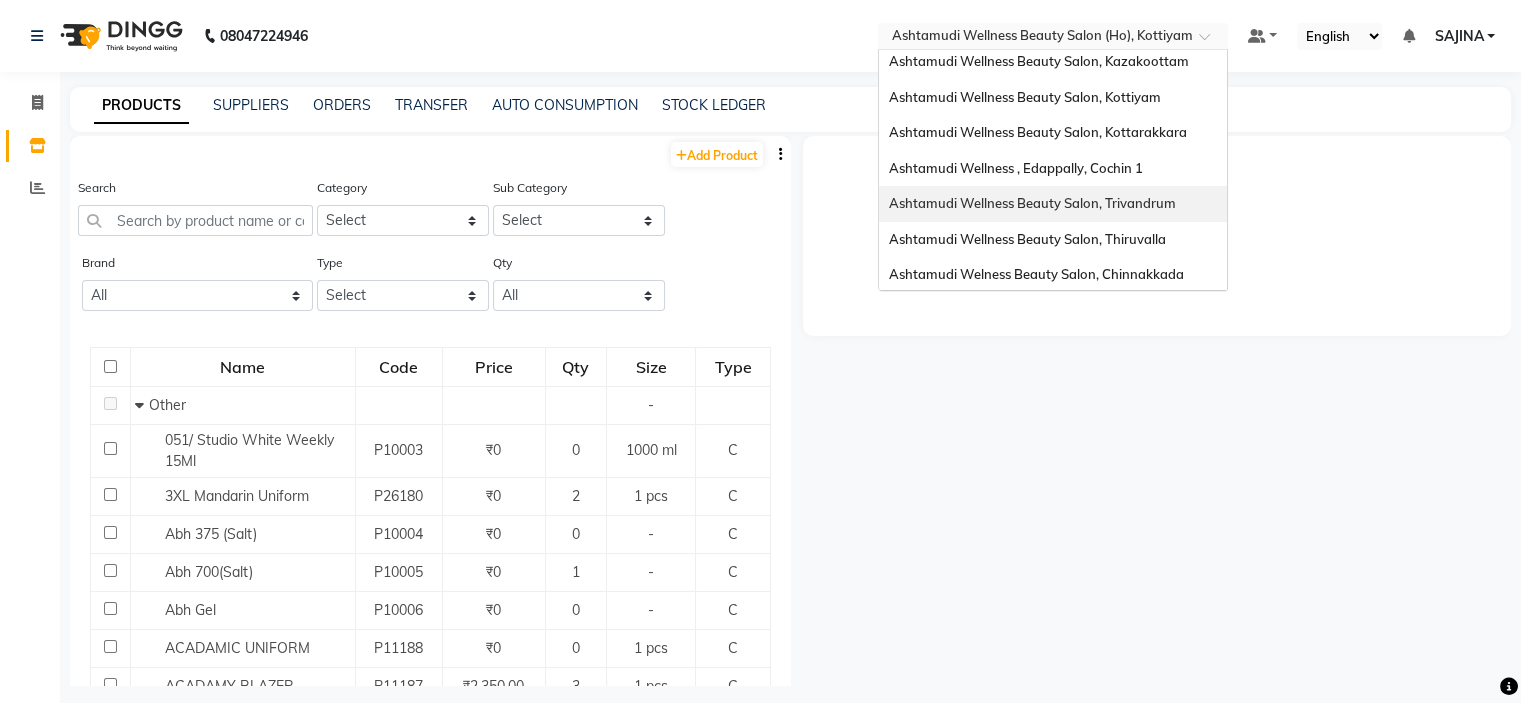 drag, startPoint x: 1133, startPoint y: 201, endPoint x: 1088, endPoint y: 207, distance: 45.39824 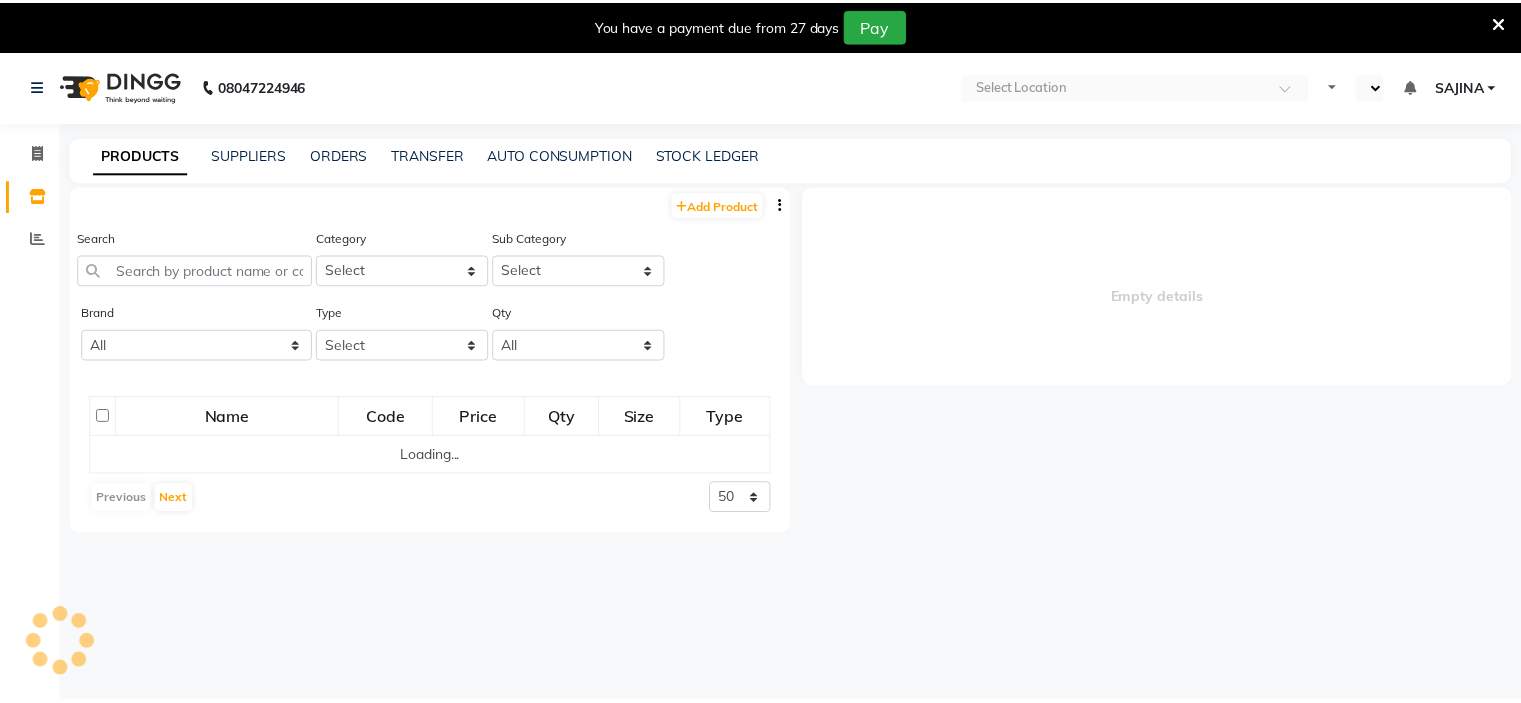 scroll, scrollTop: 0, scrollLeft: 0, axis: both 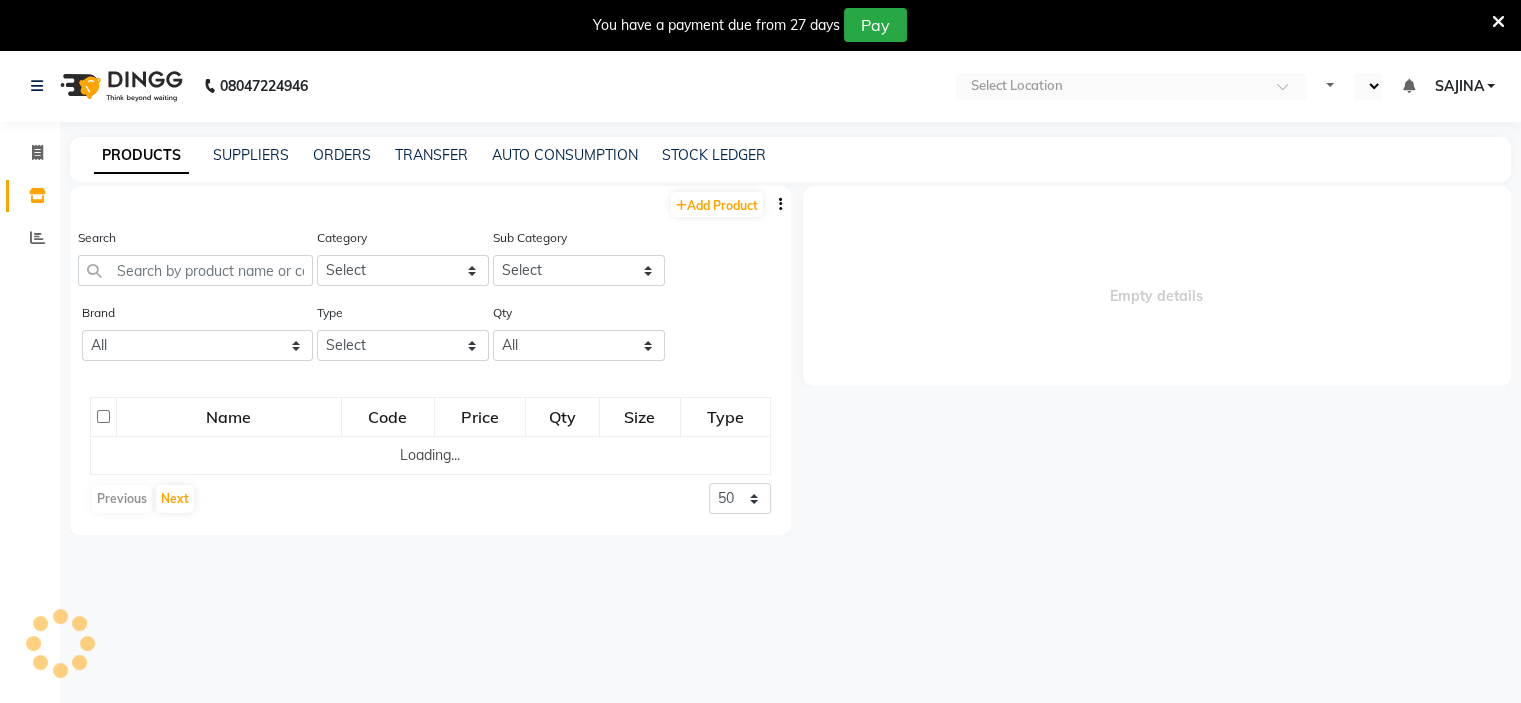 select on "en" 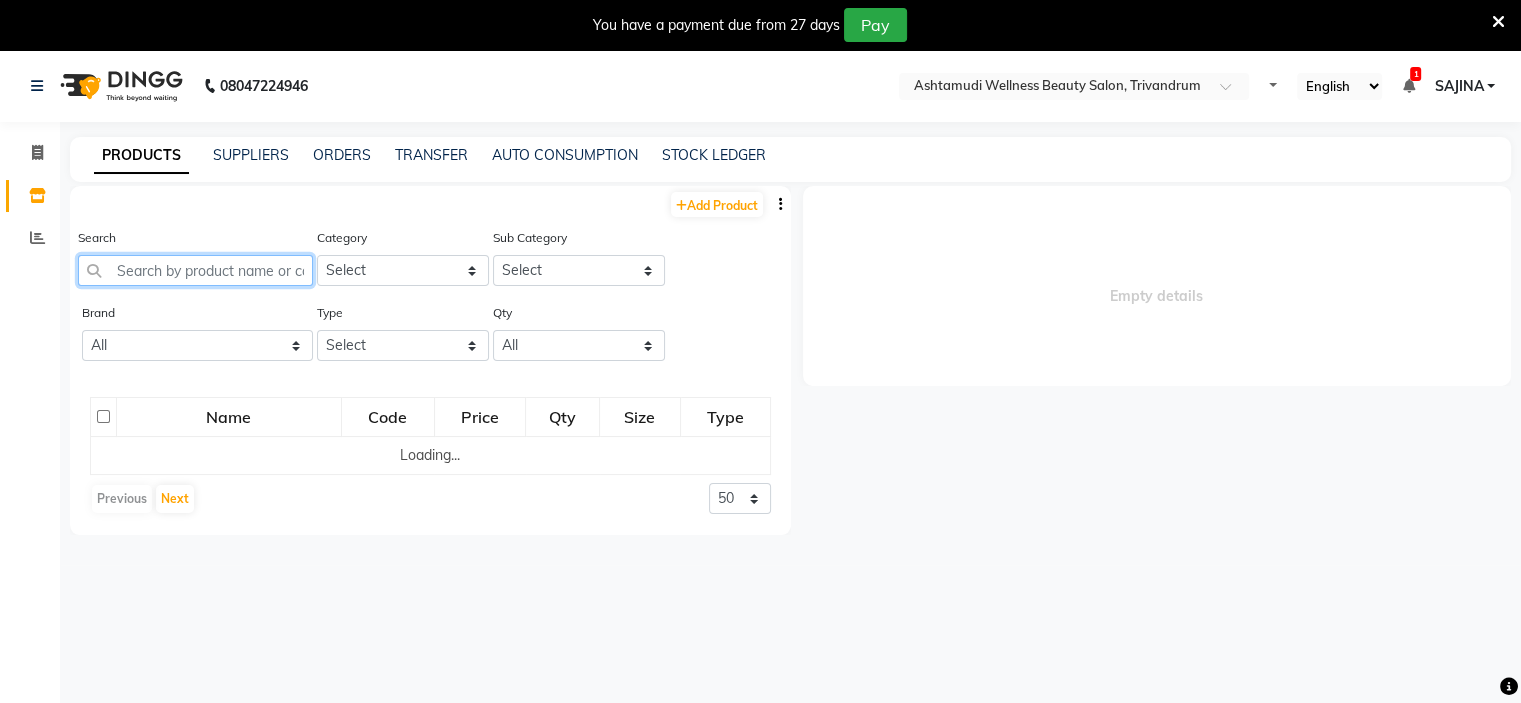 click 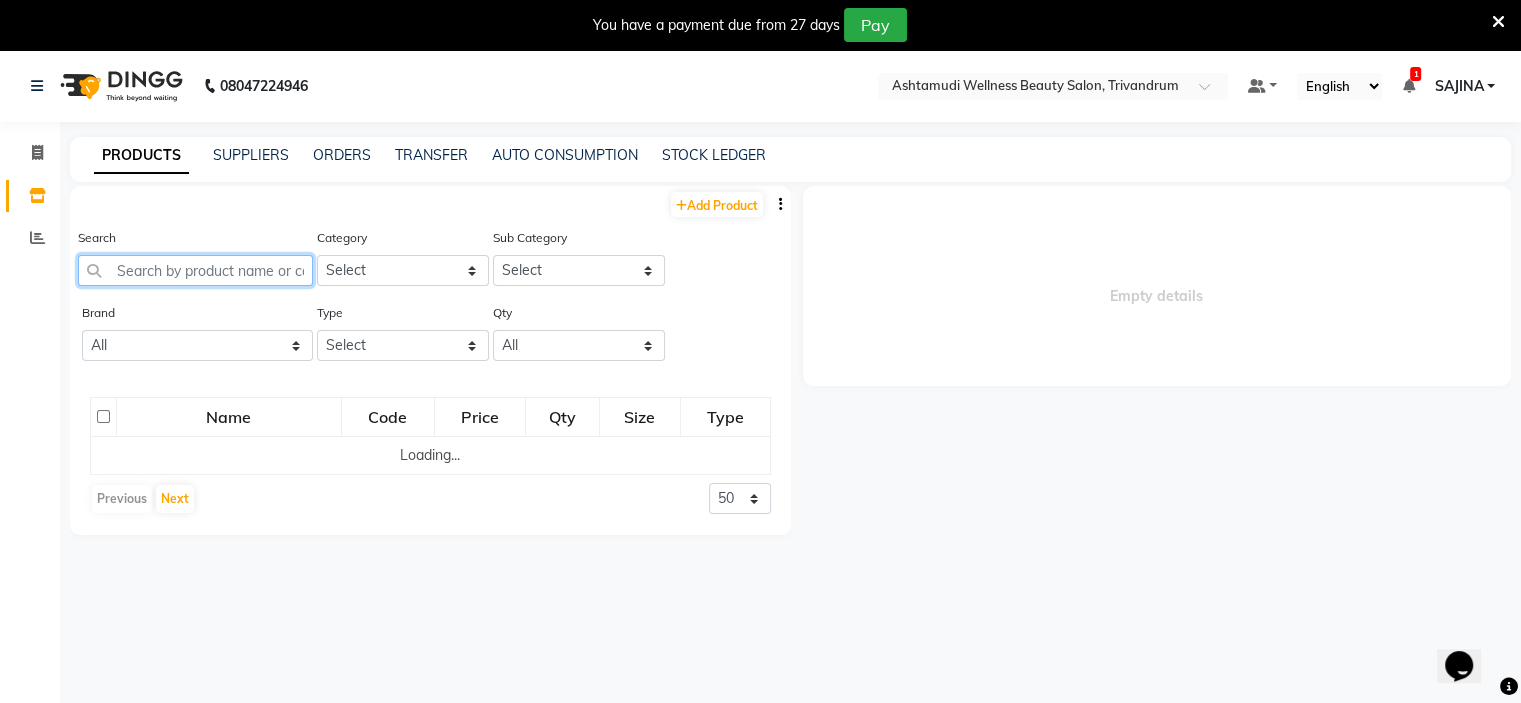 scroll, scrollTop: 0, scrollLeft: 0, axis: both 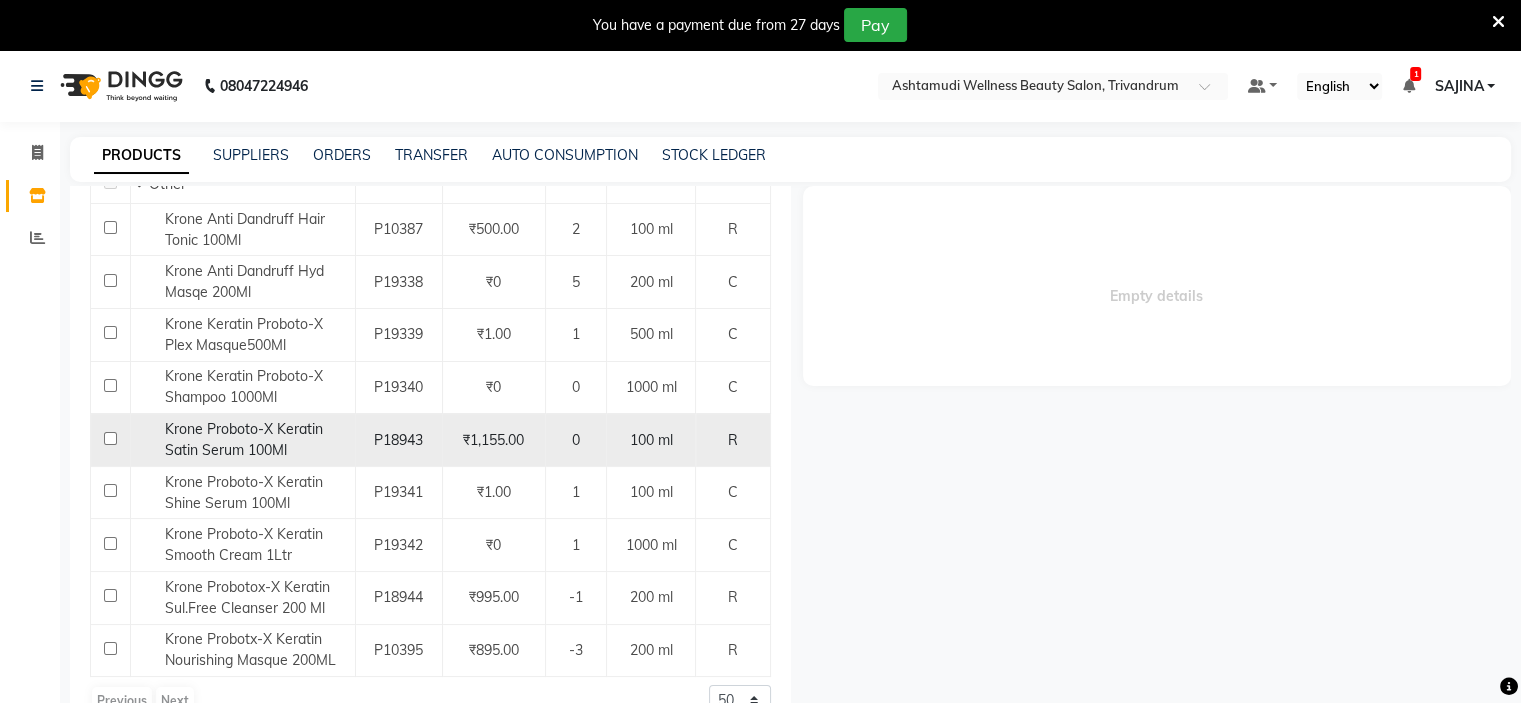 type on "kron" 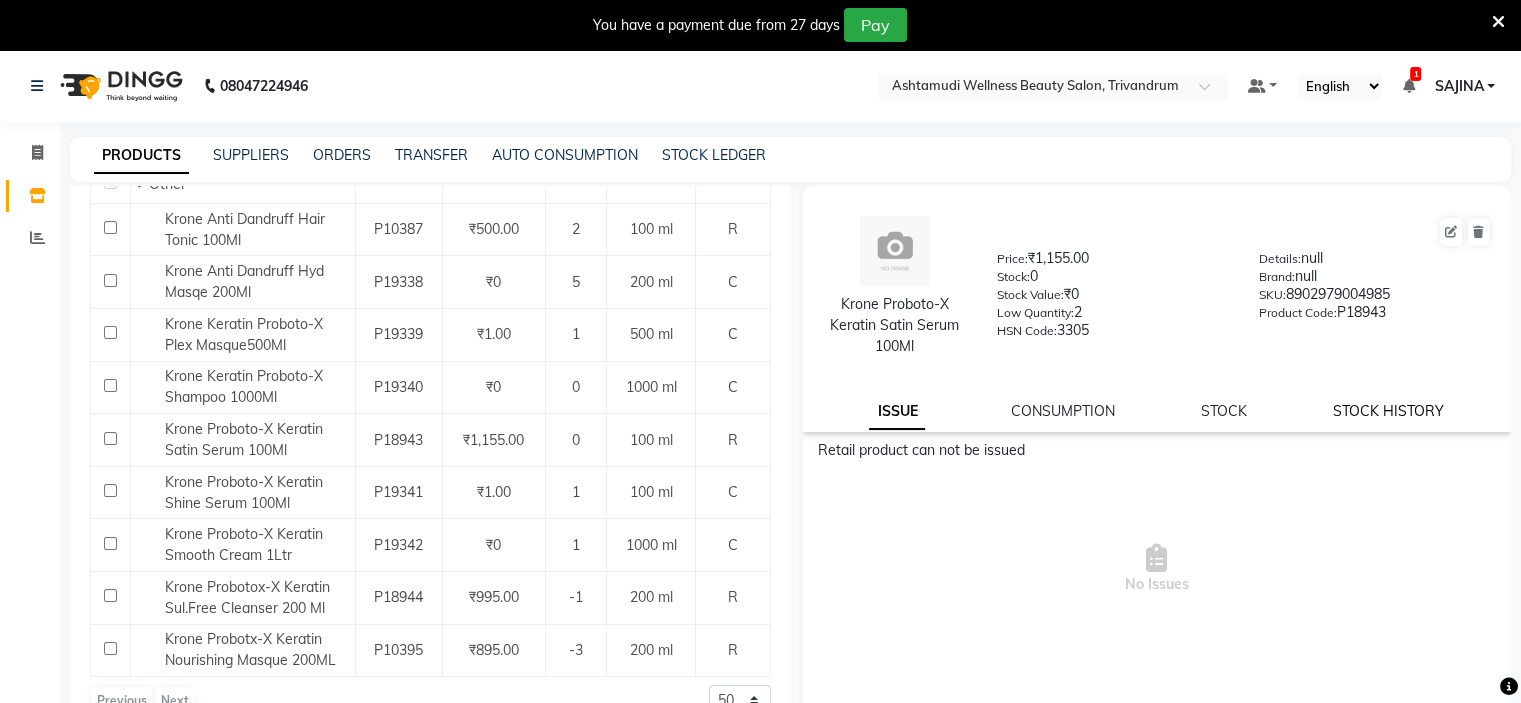 click on "STOCK HISTORY" 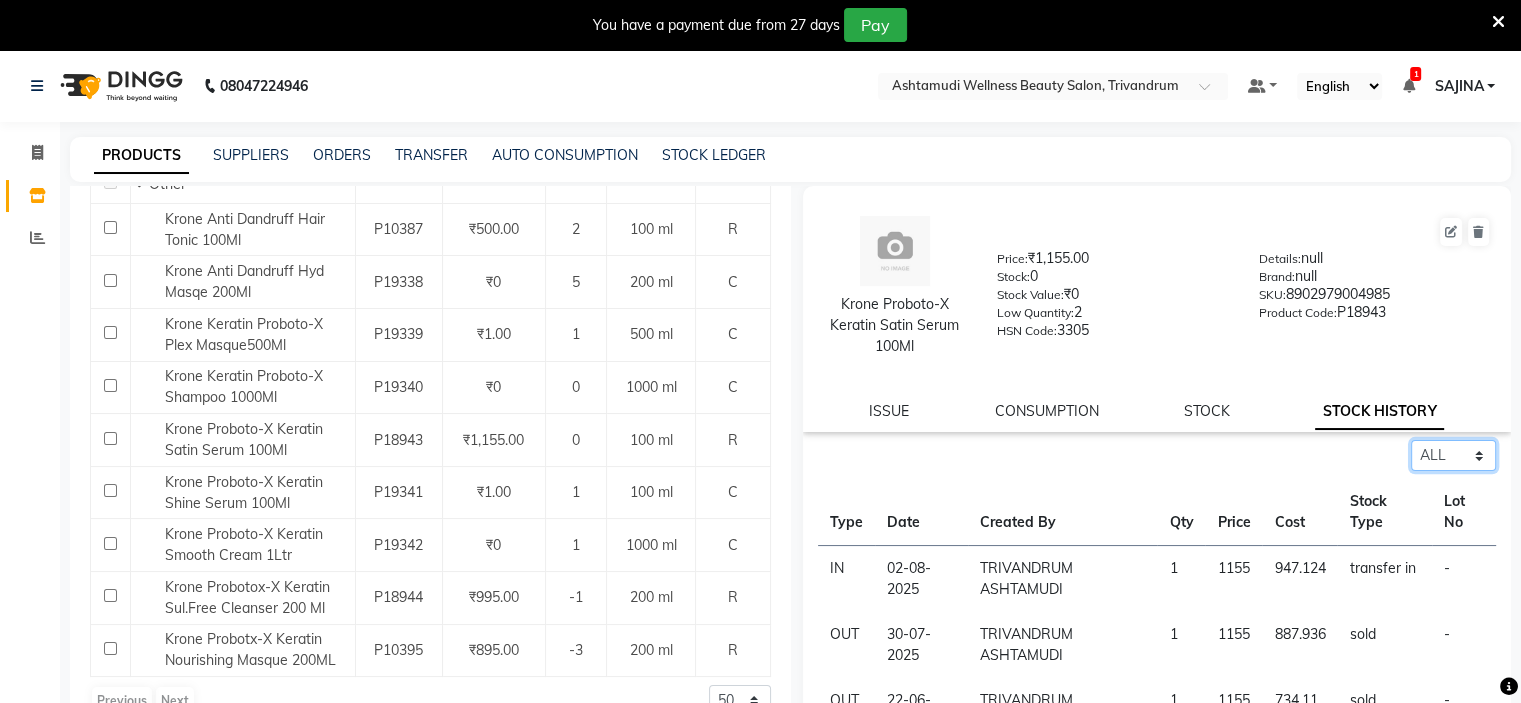 click on "Select ALL IN OUT" 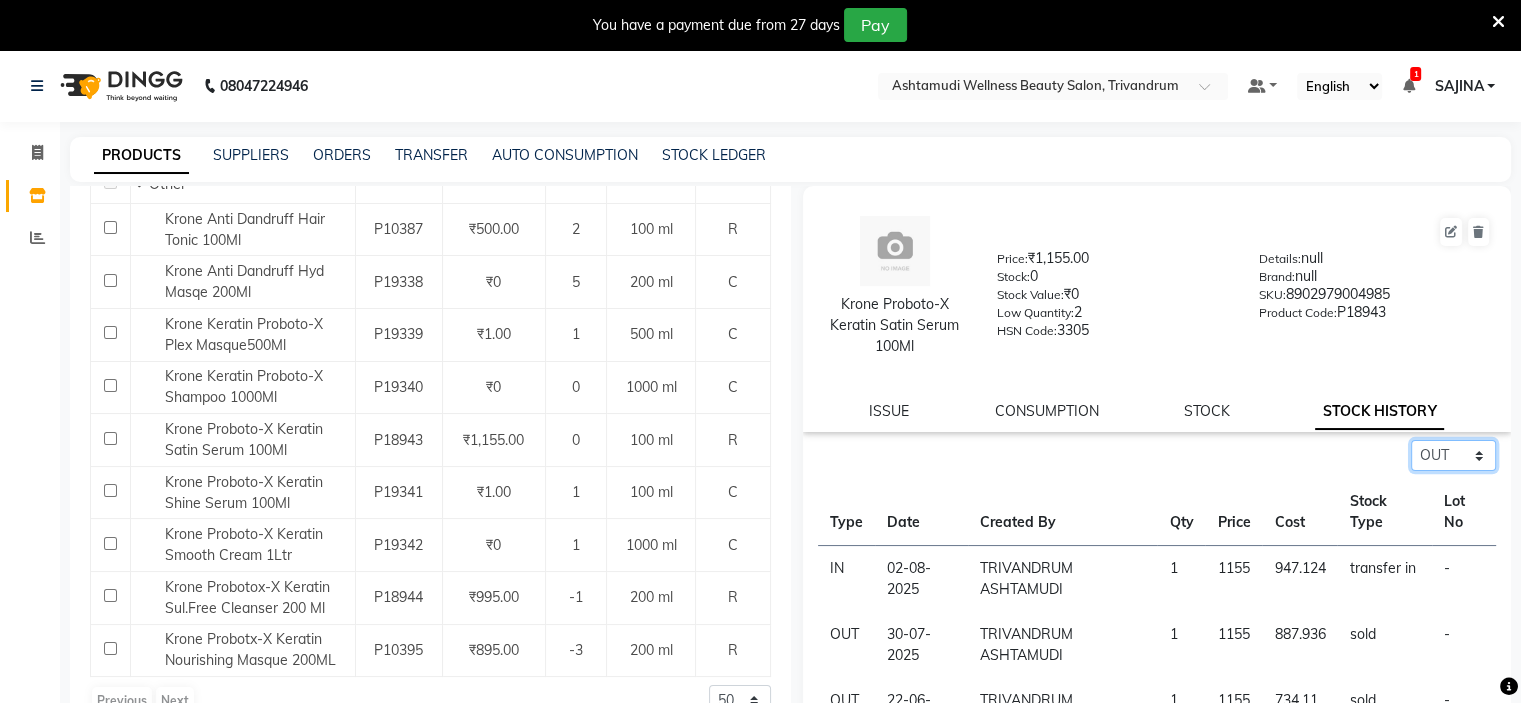 click on "Select ALL IN OUT" 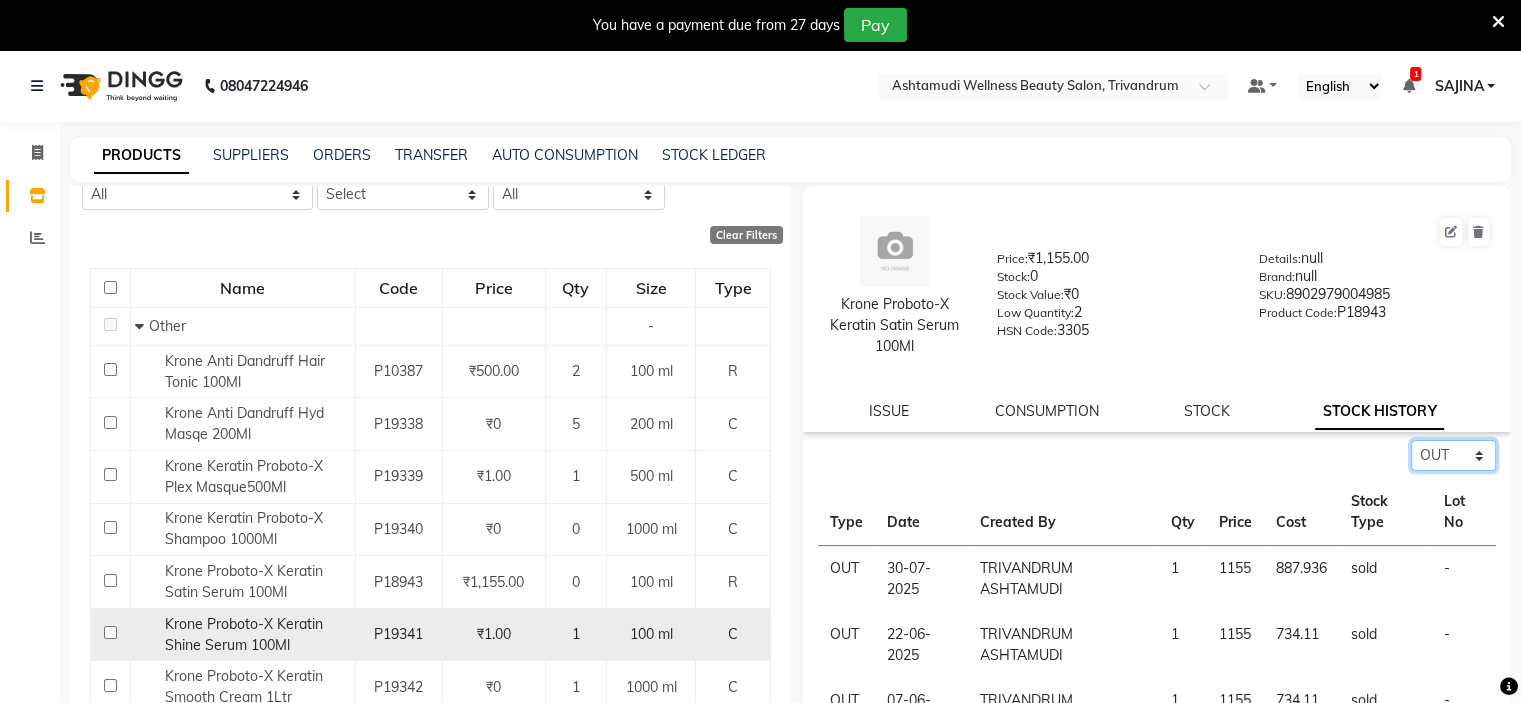 scroll, scrollTop: 0, scrollLeft: 0, axis: both 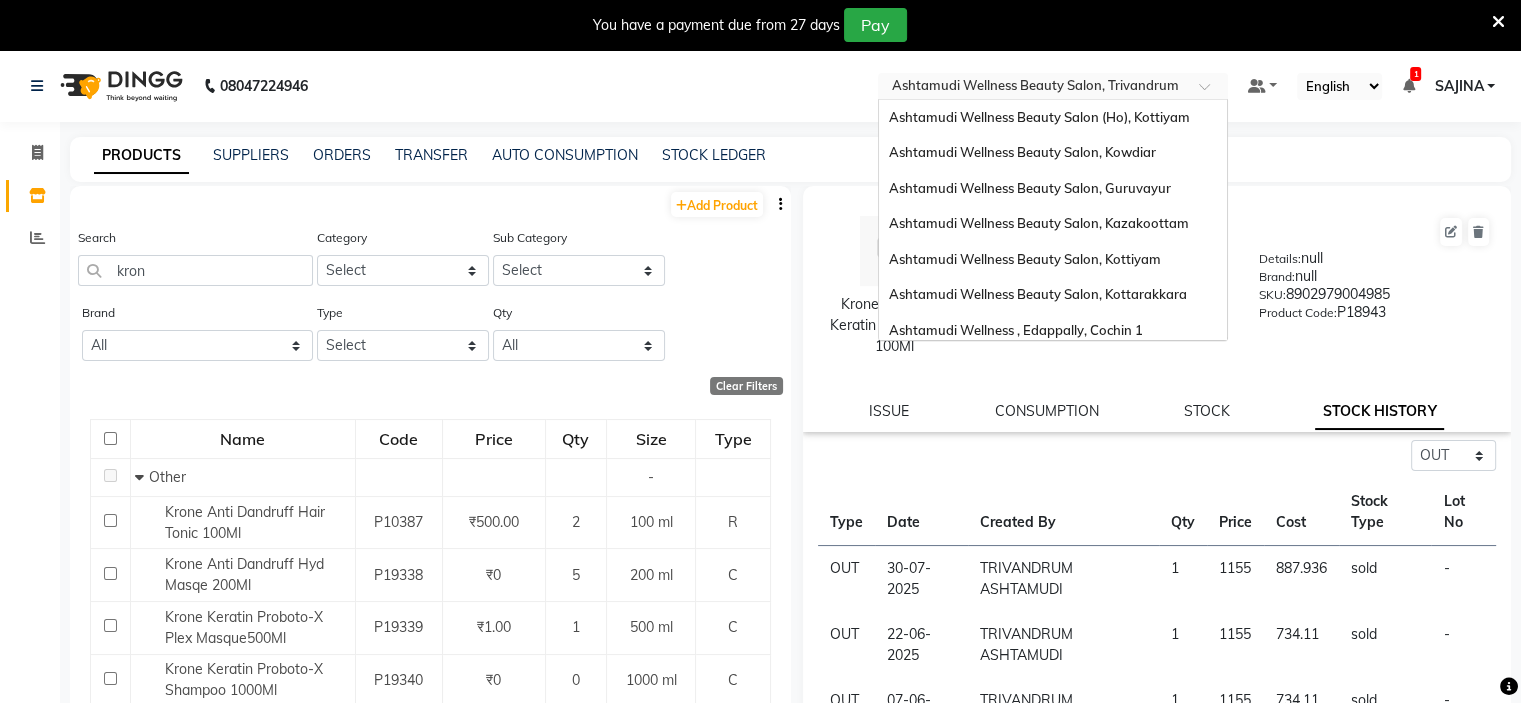 click at bounding box center [1033, 88] 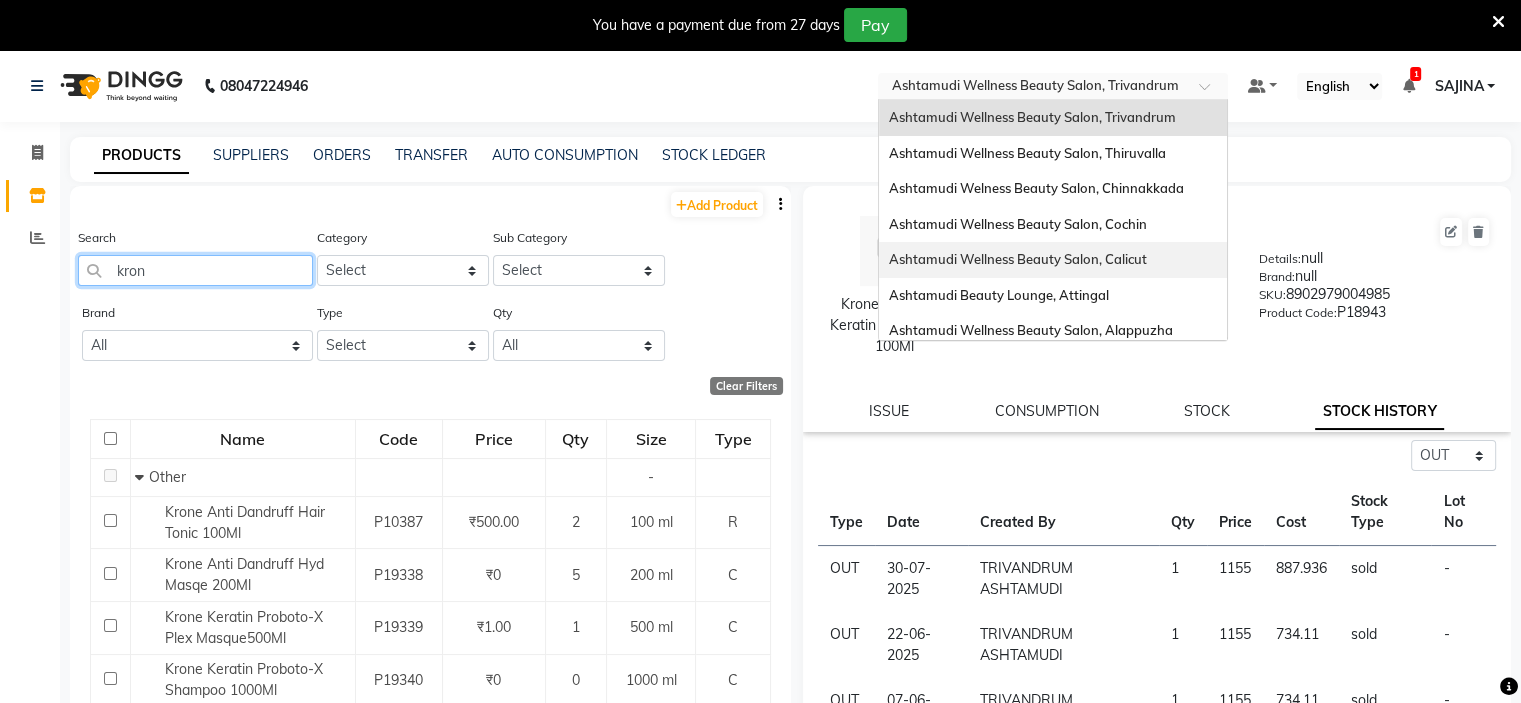 click on "kron" 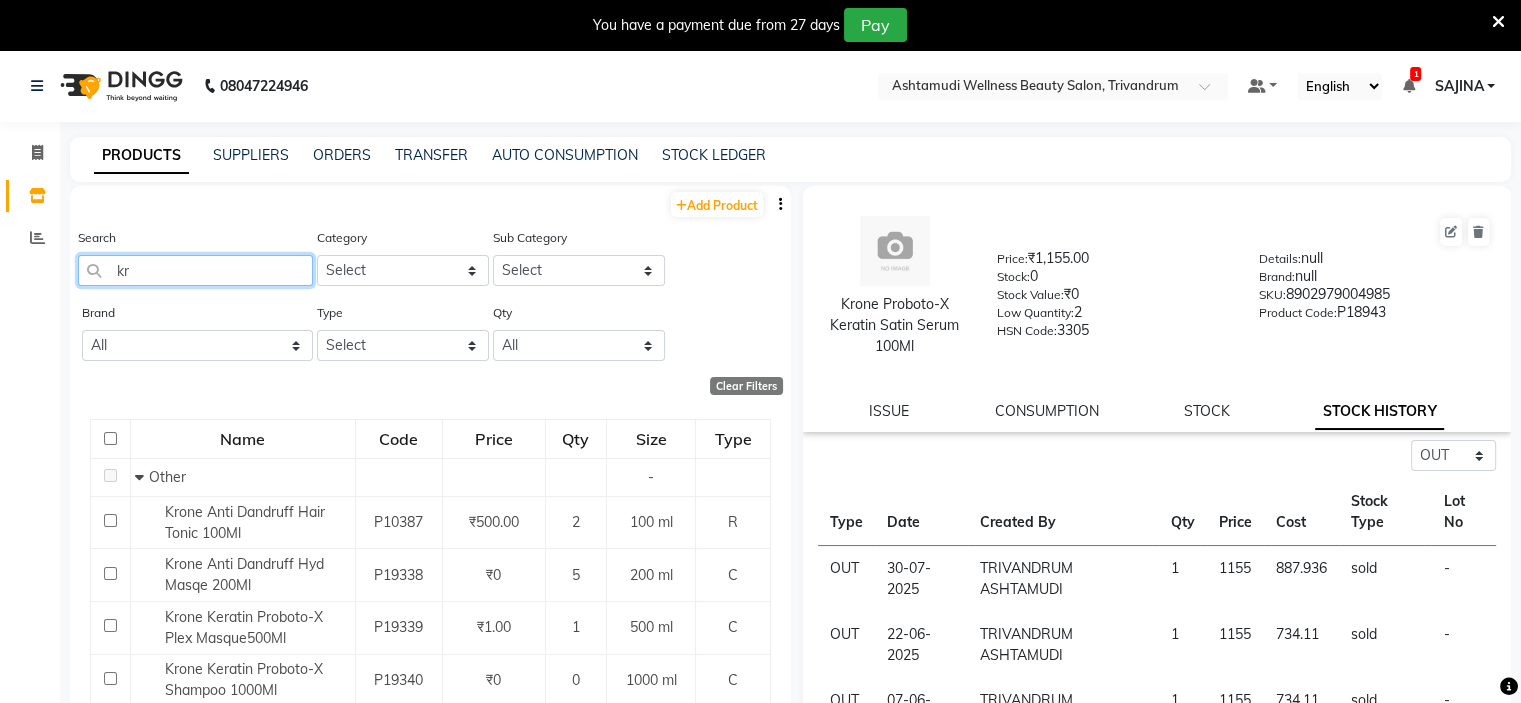 type on "k" 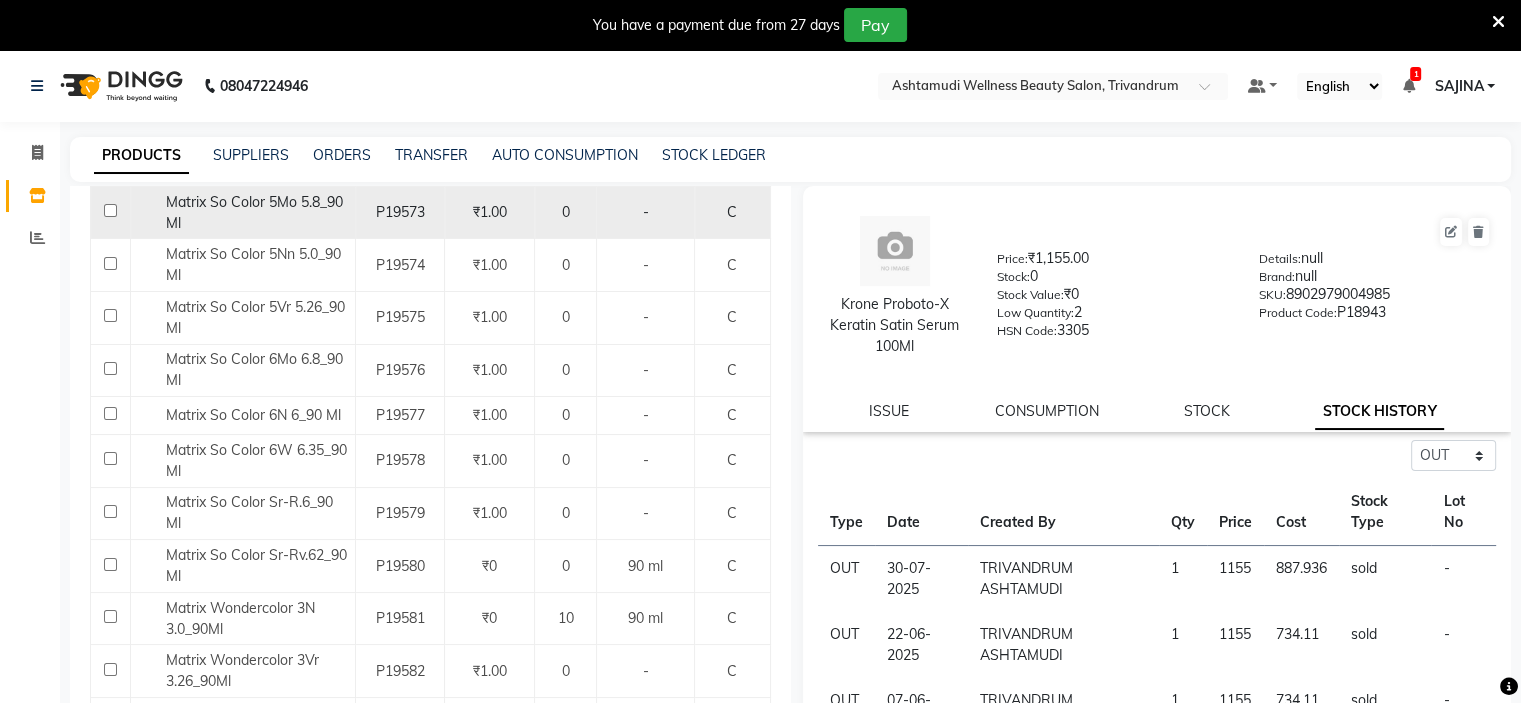 scroll, scrollTop: 1696, scrollLeft: 0, axis: vertical 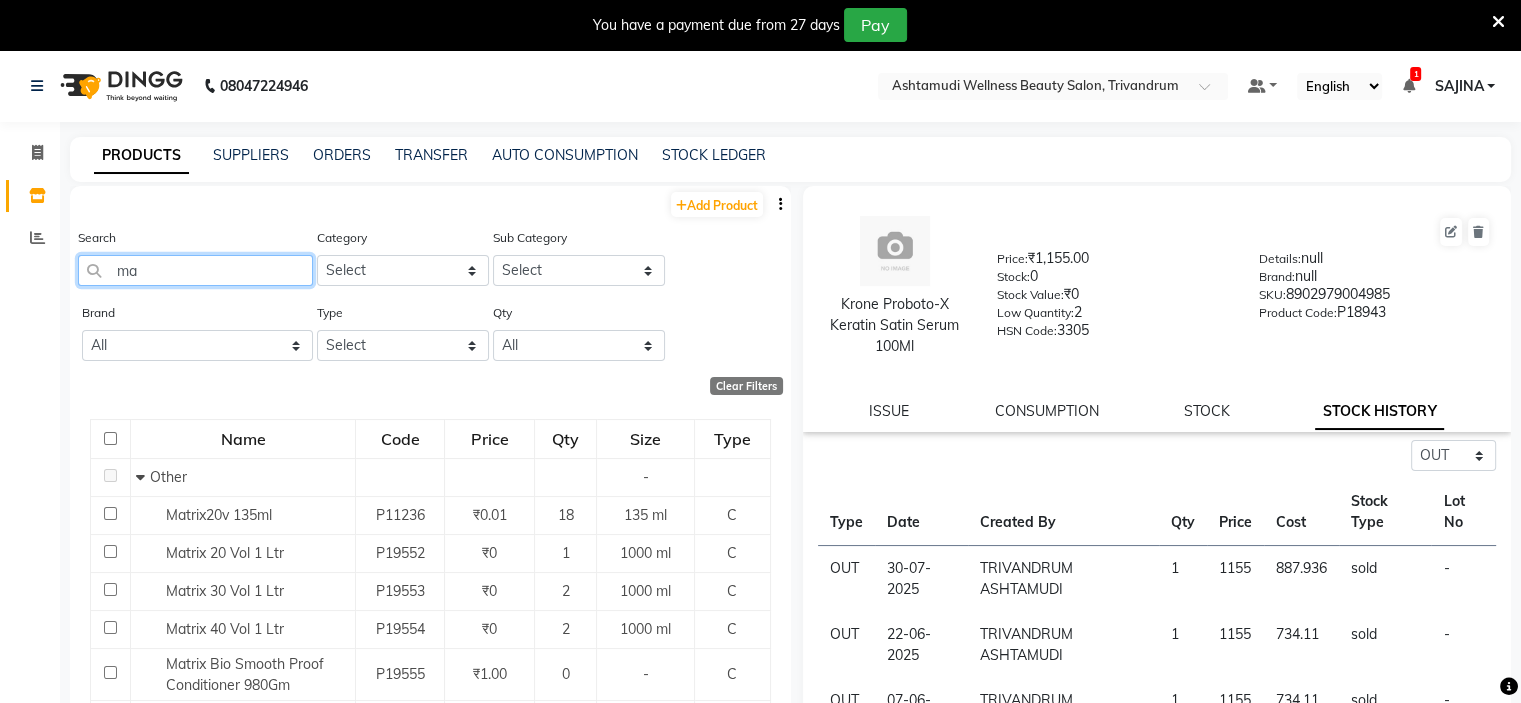 type on "m" 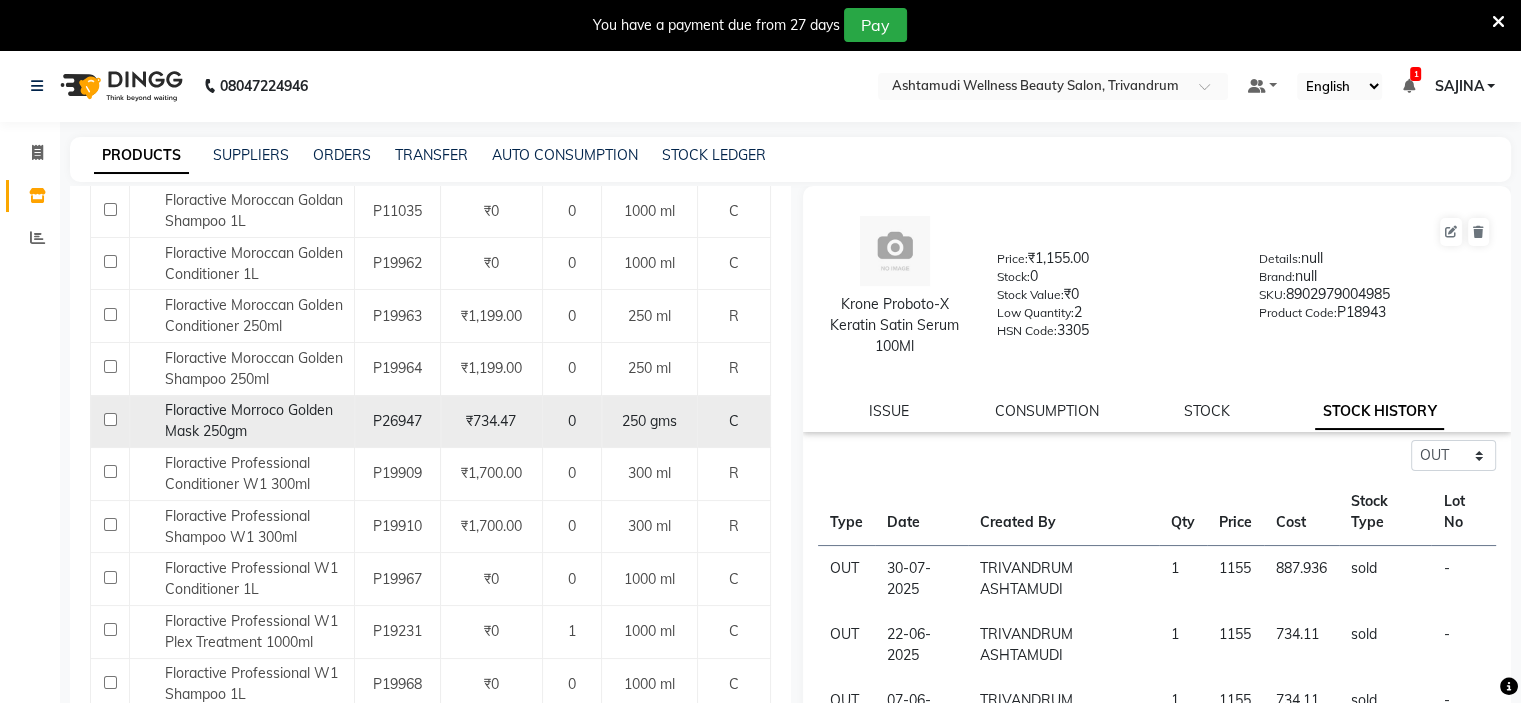 scroll, scrollTop: 712, scrollLeft: 0, axis: vertical 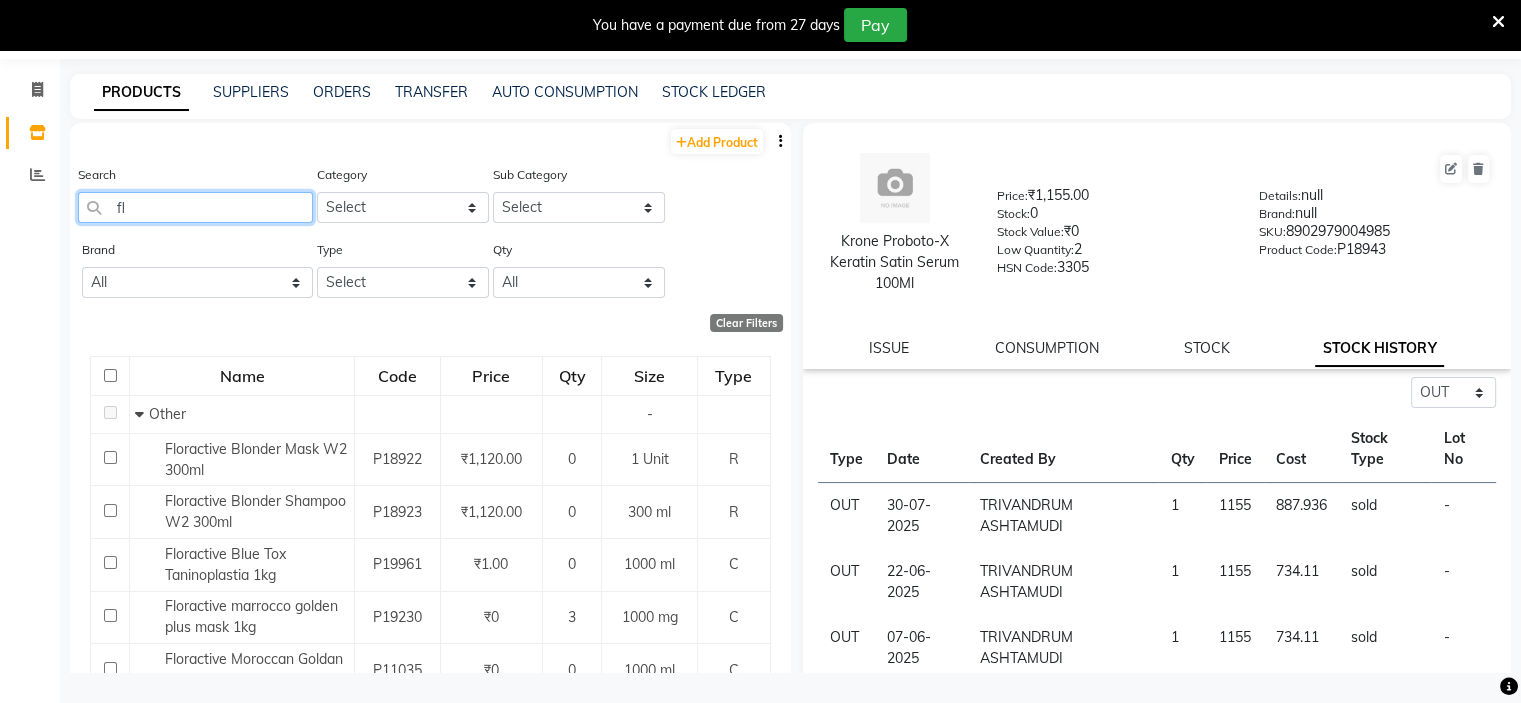 type on "f" 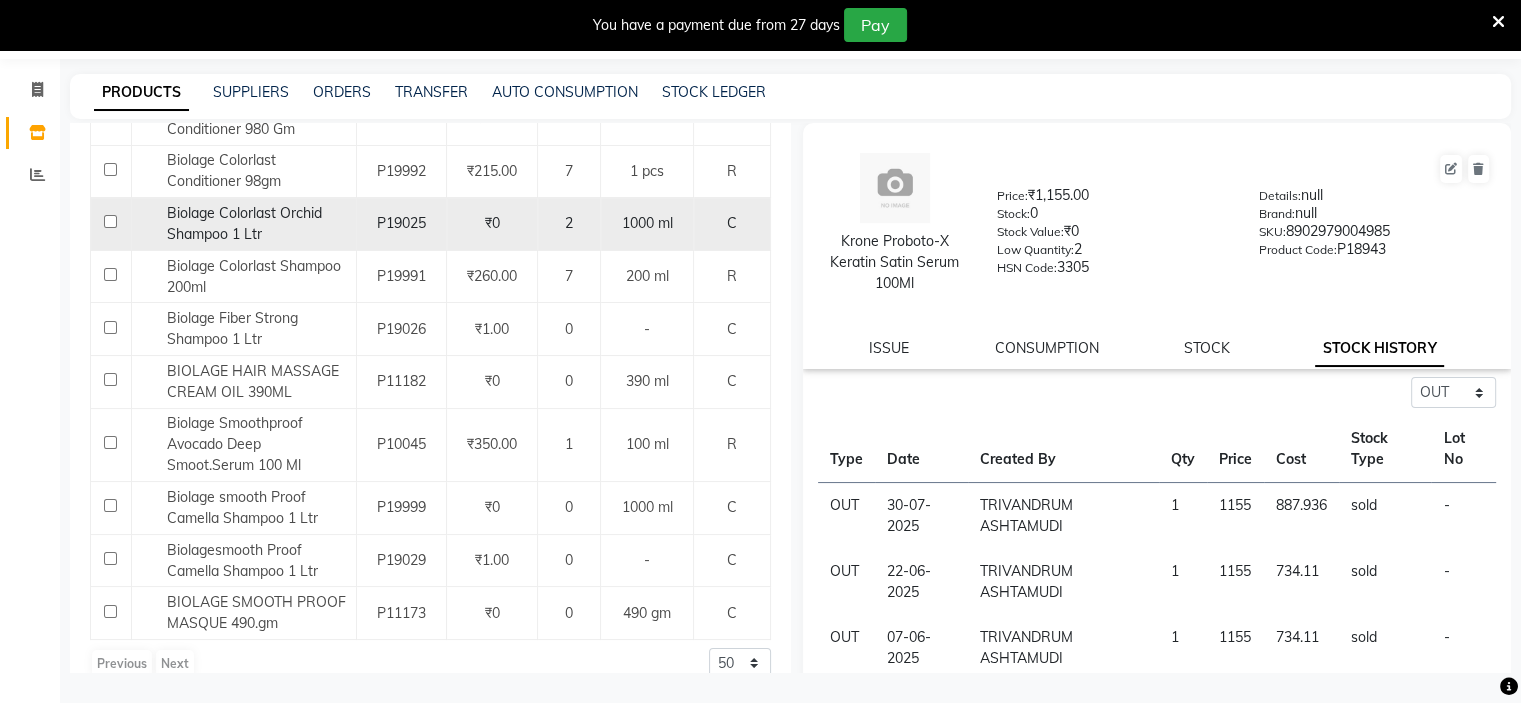 scroll, scrollTop: 755, scrollLeft: 0, axis: vertical 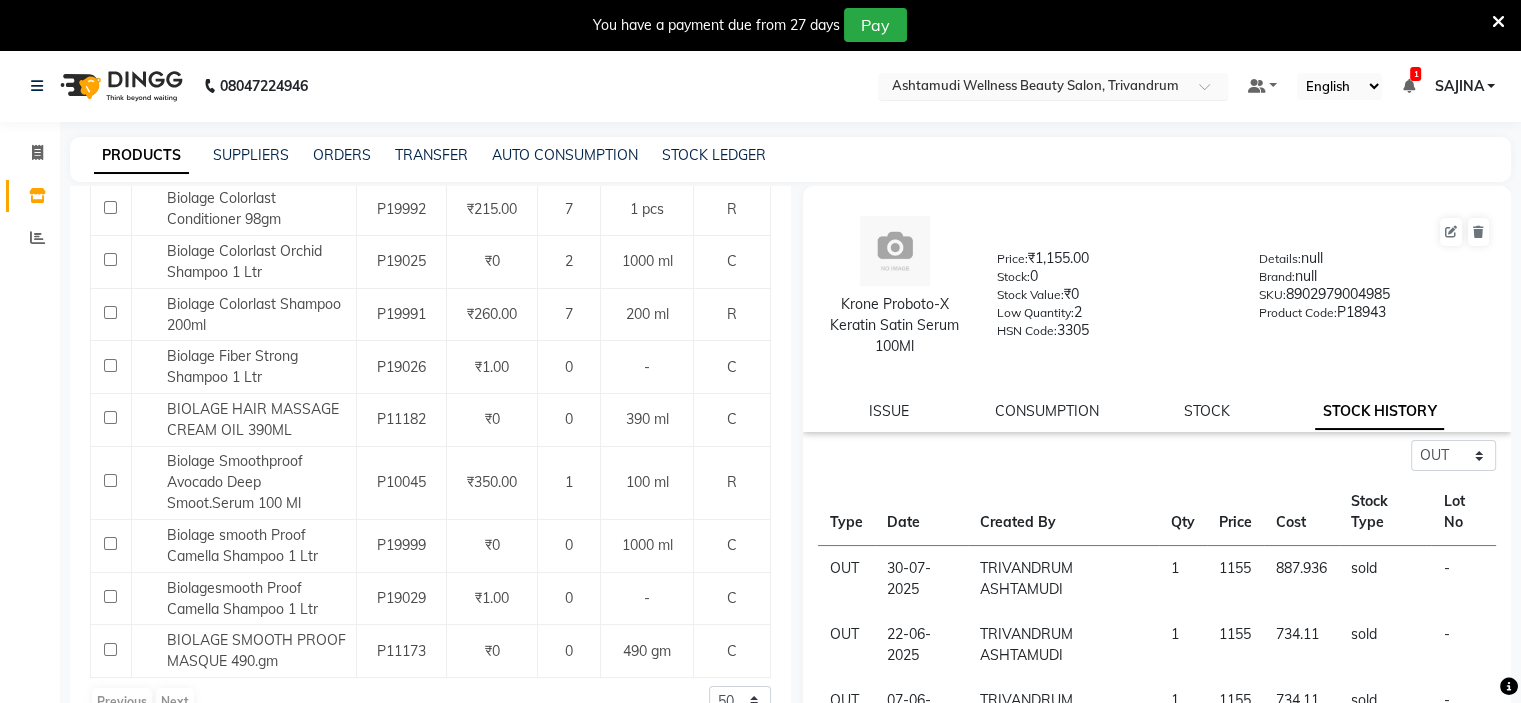 type on "biol" 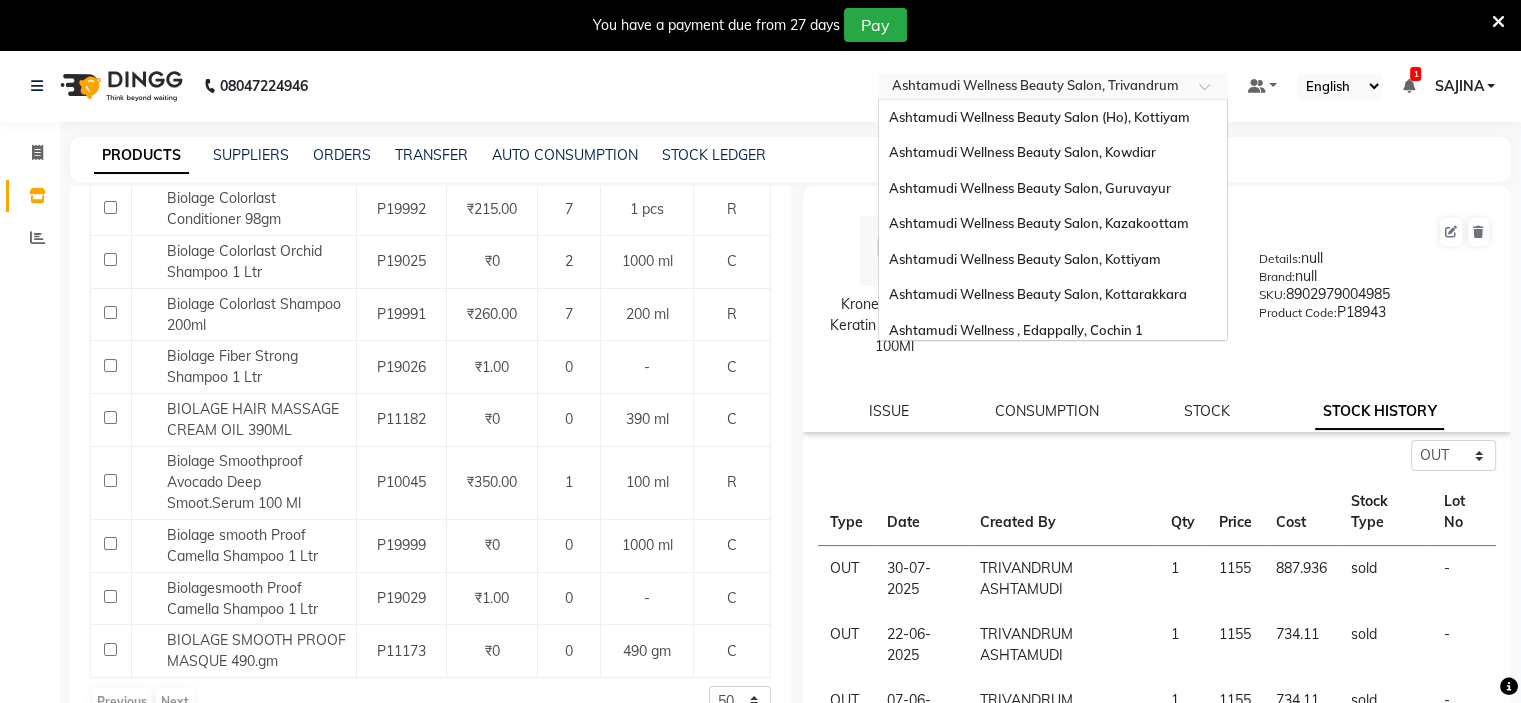 scroll, scrollTop: 248, scrollLeft: 0, axis: vertical 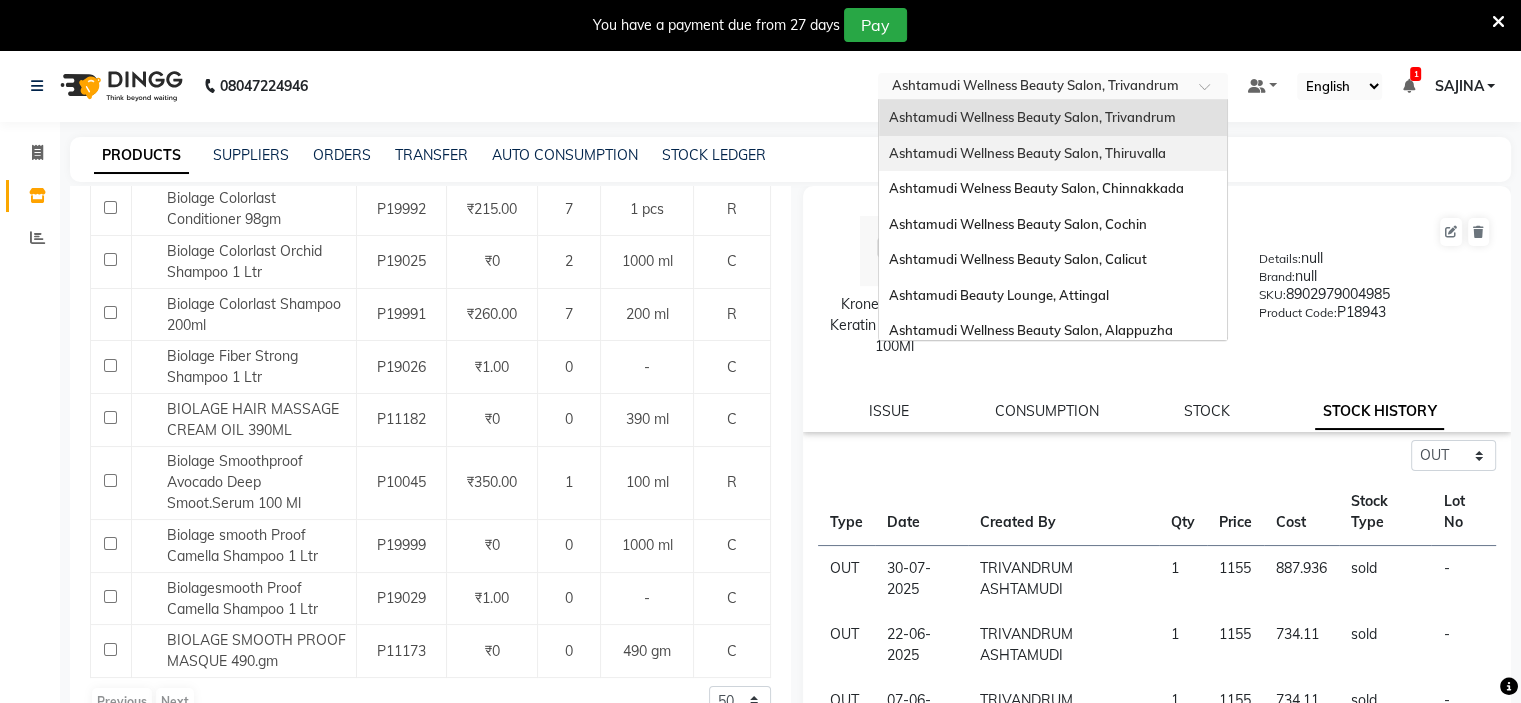 click on "Ashtamudi Wellness Beauty Salon, Thiruvalla" at bounding box center [1027, 153] 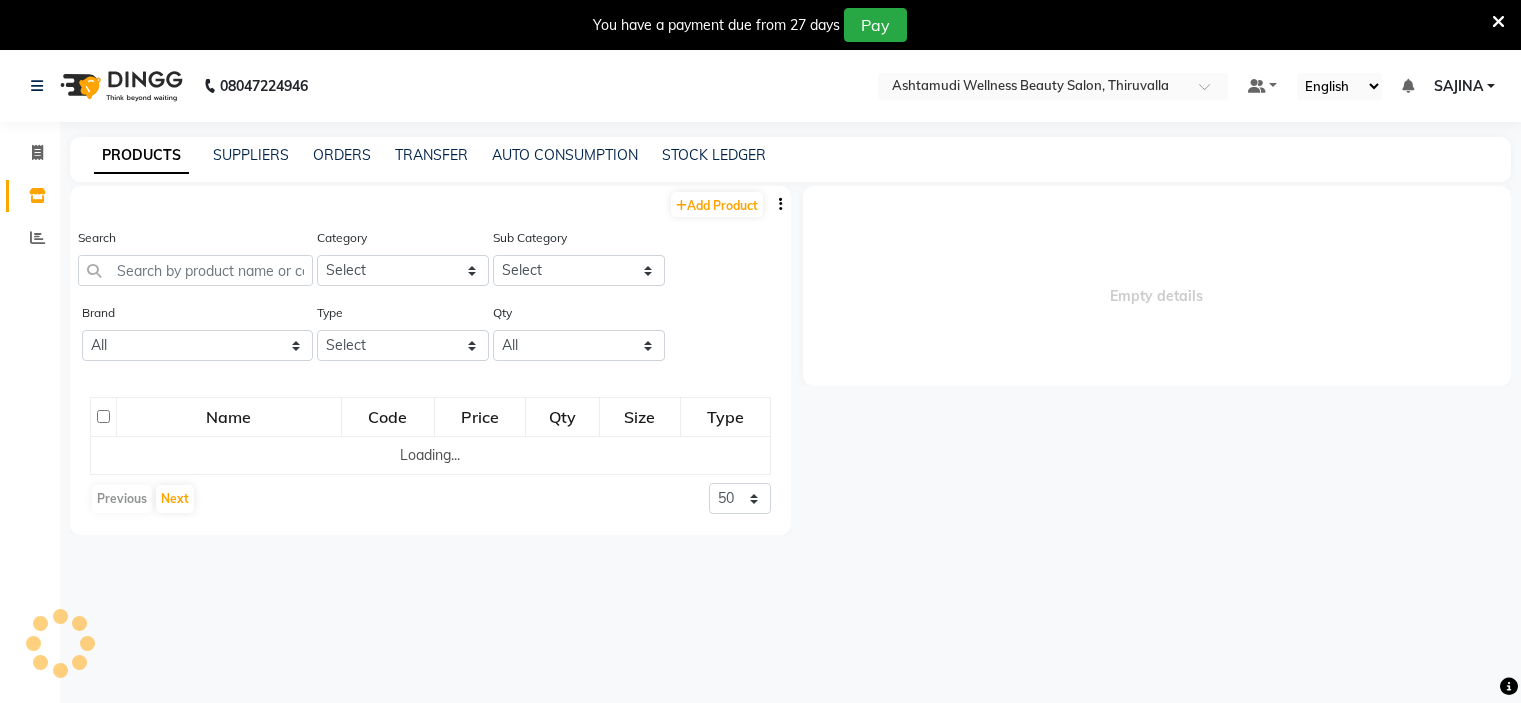 scroll, scrollTop: 0, scrollLeft: 0, axis: both 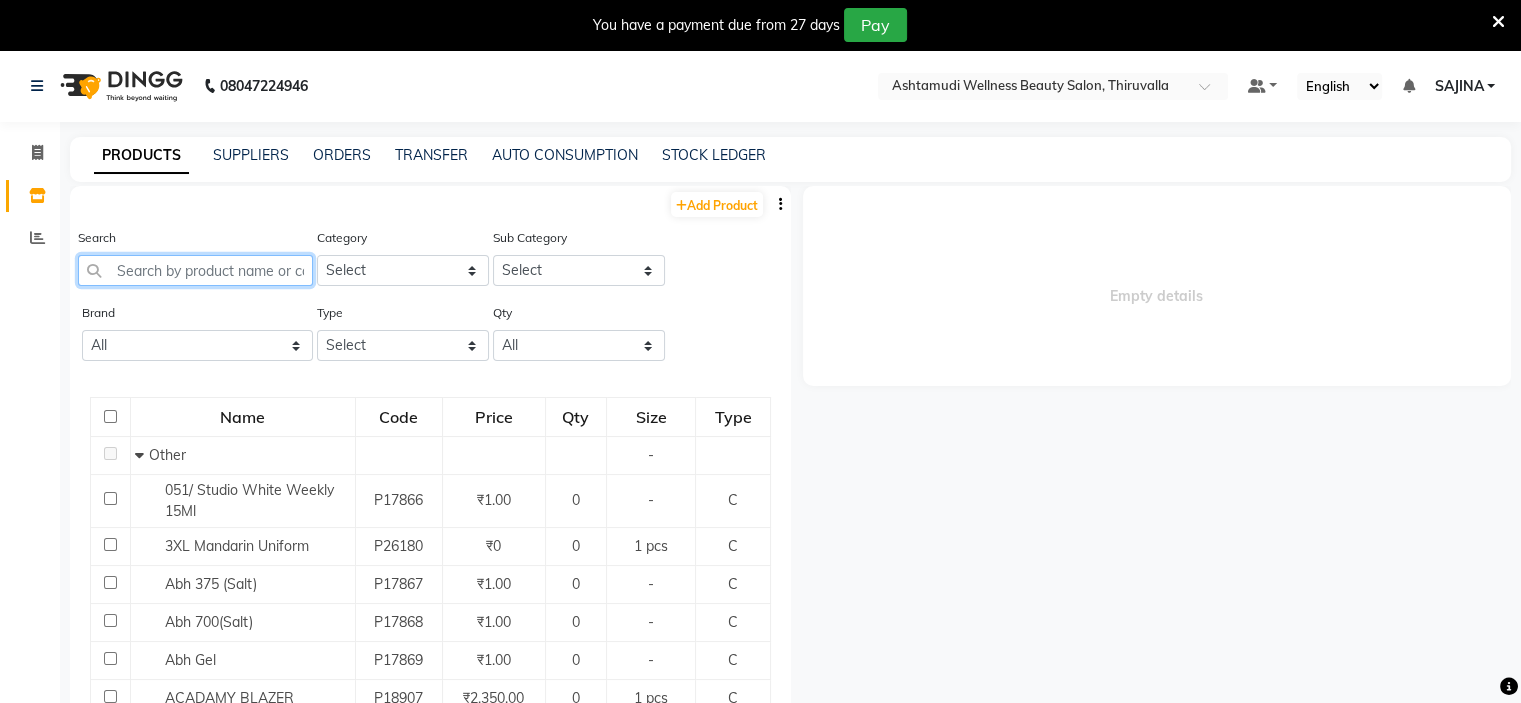 click 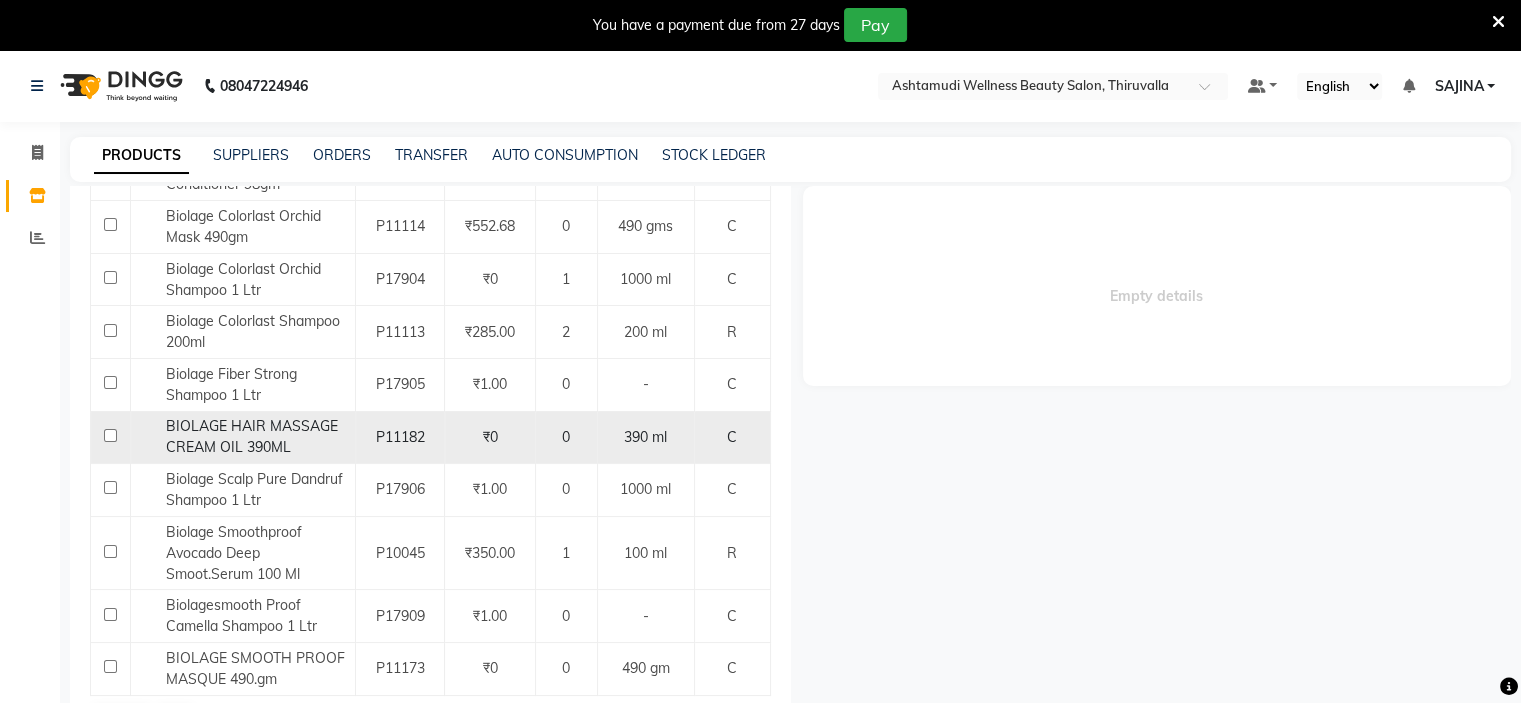 scroll, scrollTop: 849, scrollLeft: 0, axis: vertical 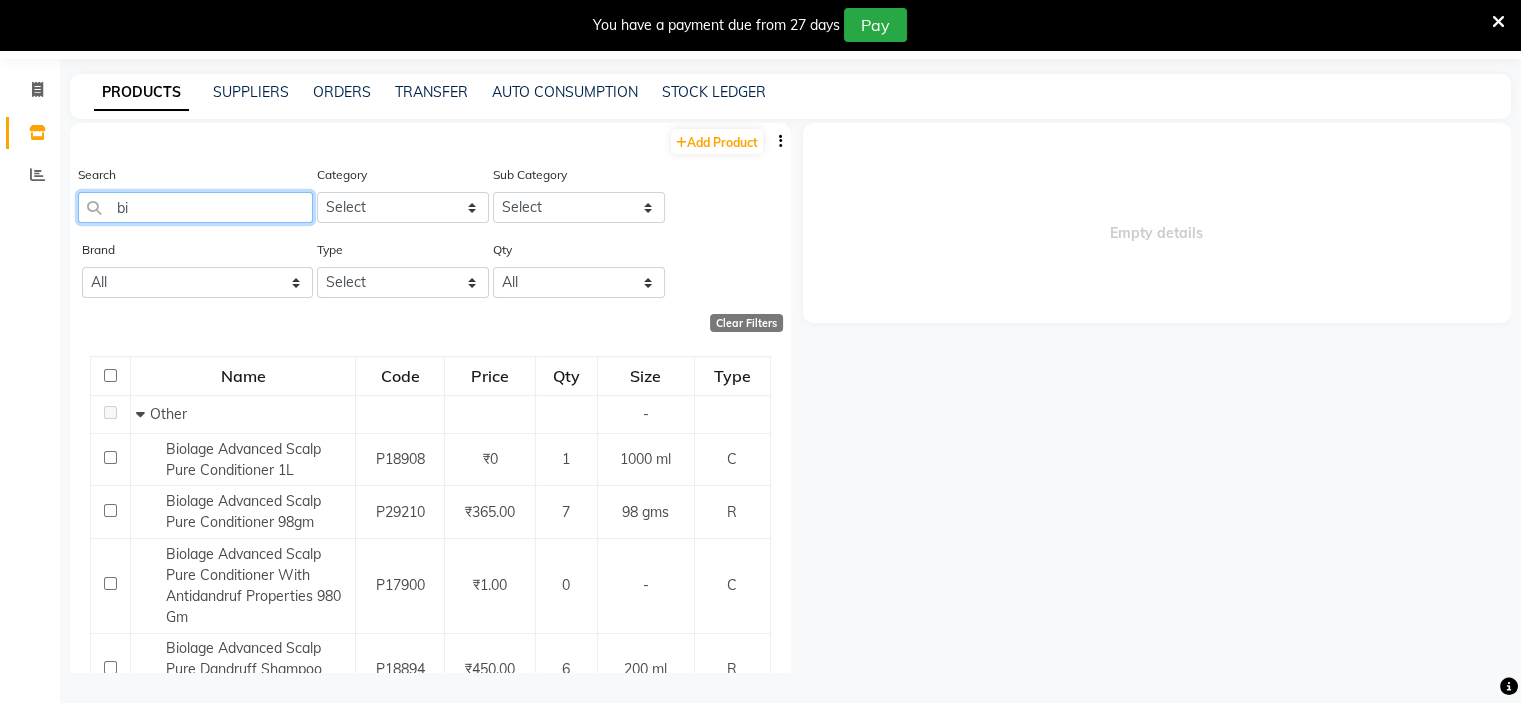 type on "b" 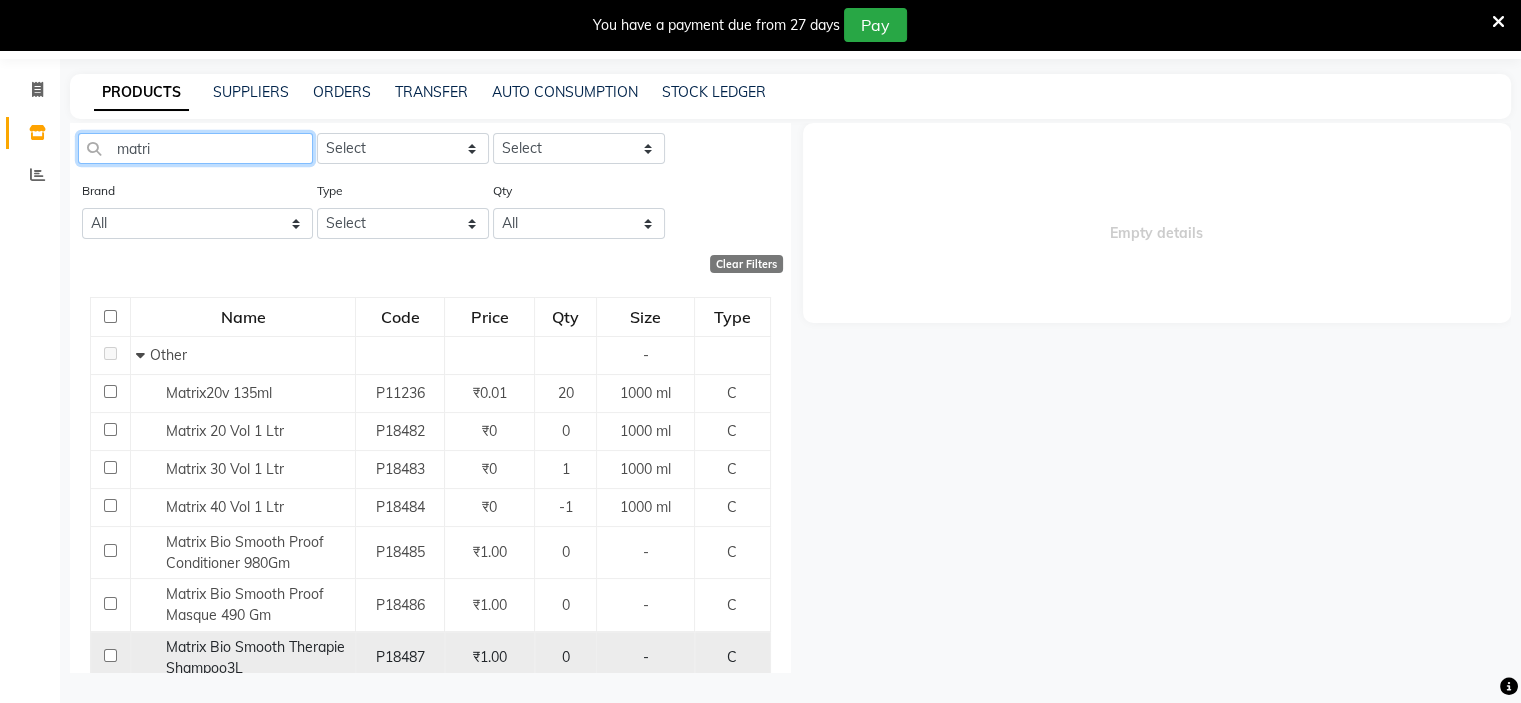 scroll, scrollTop: 0, scrollLeft: 0, axis: both 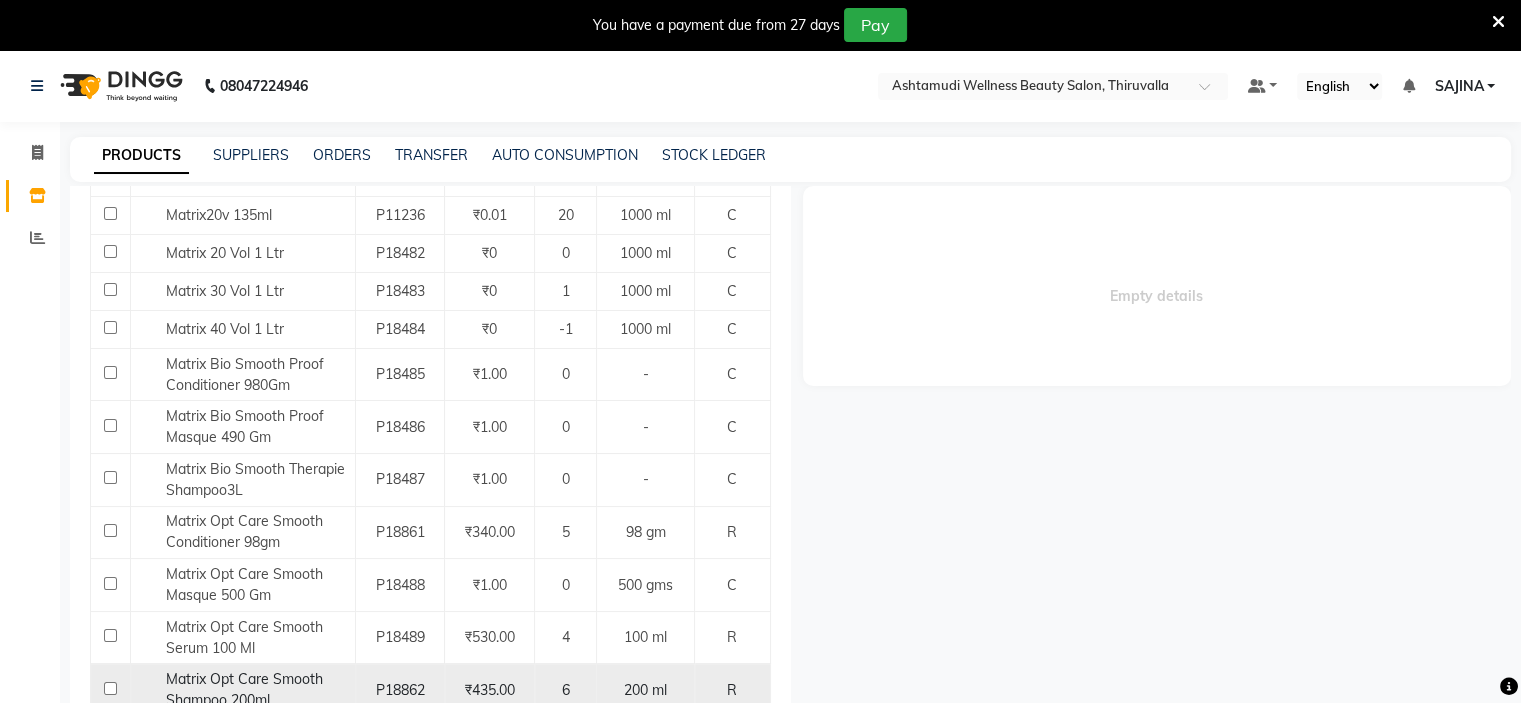 type on "matri" 